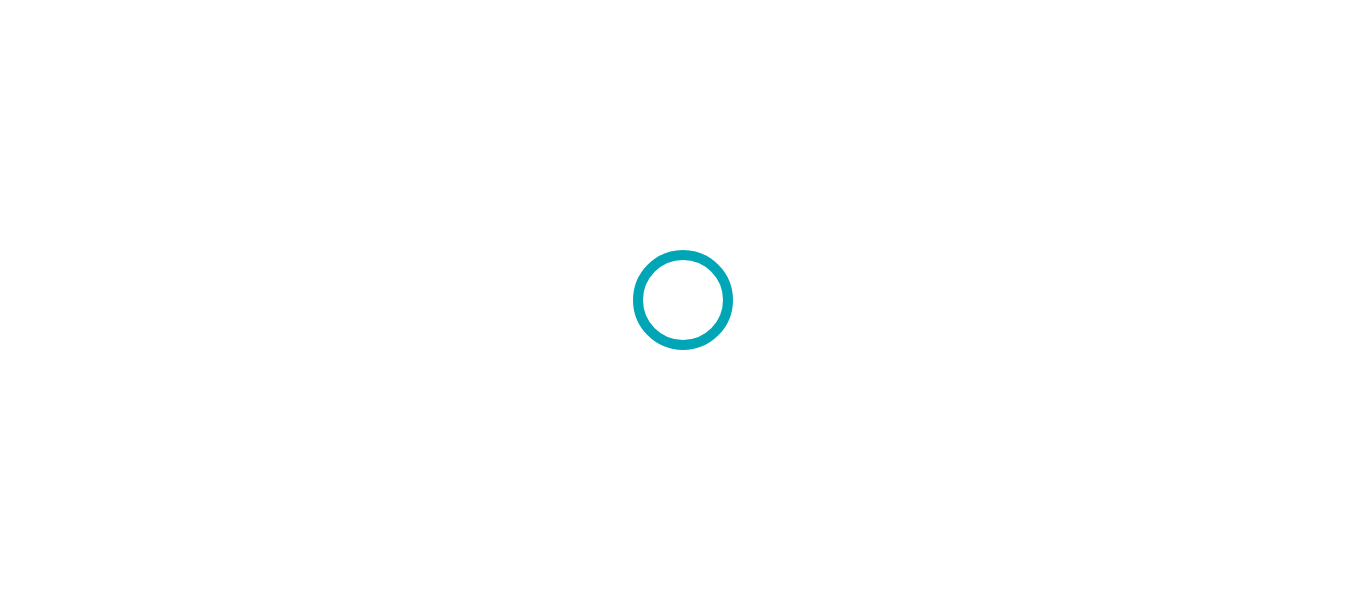 scroll, scrollTop: 0, scrollLeft: 0, axis: both 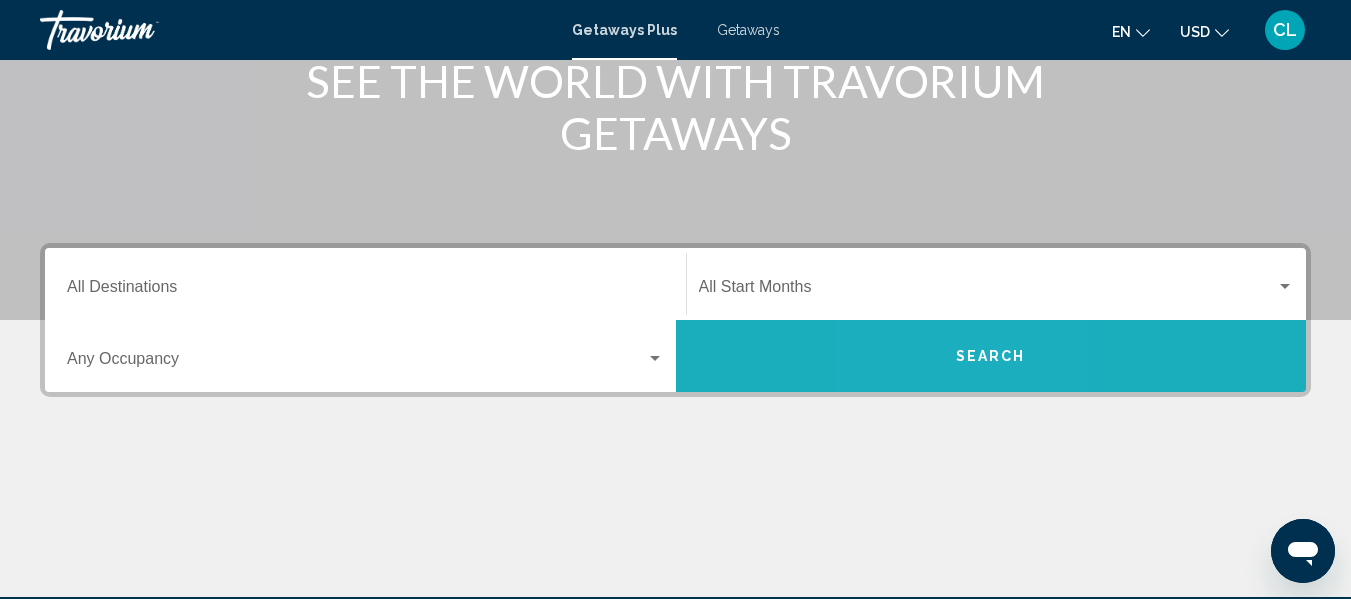 click on "Search" at bounding box center [991, 356] 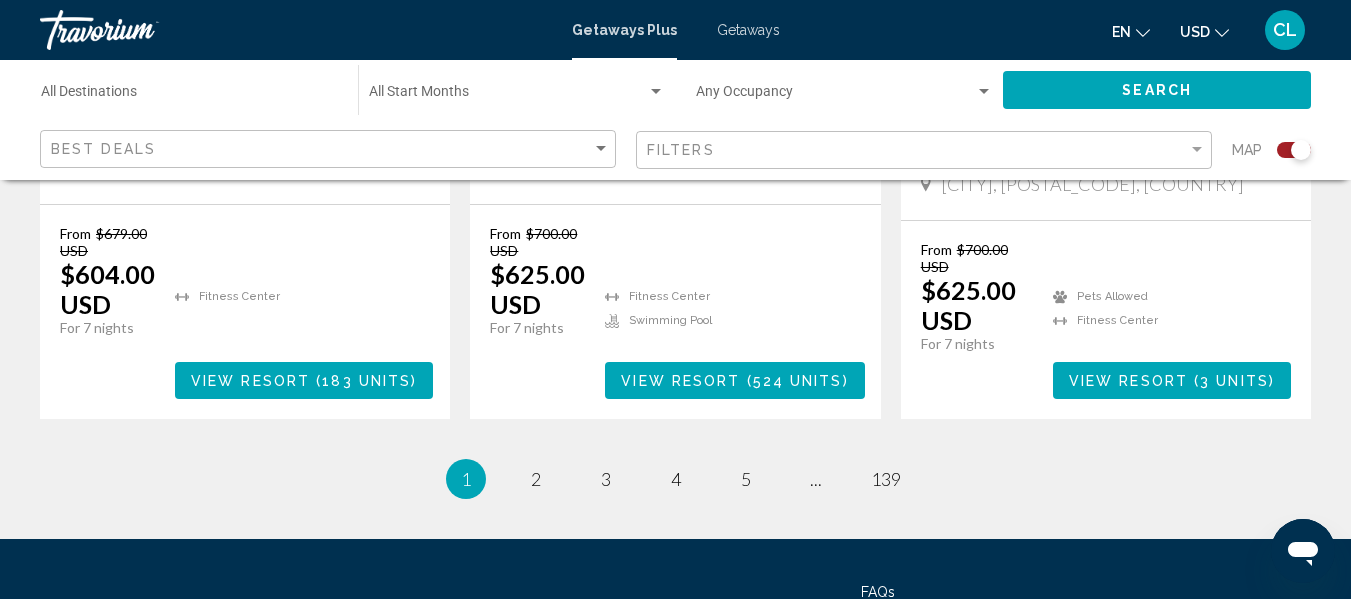 scroll, scrollTop: 3504, scrollLeft: 0, axis: vertical 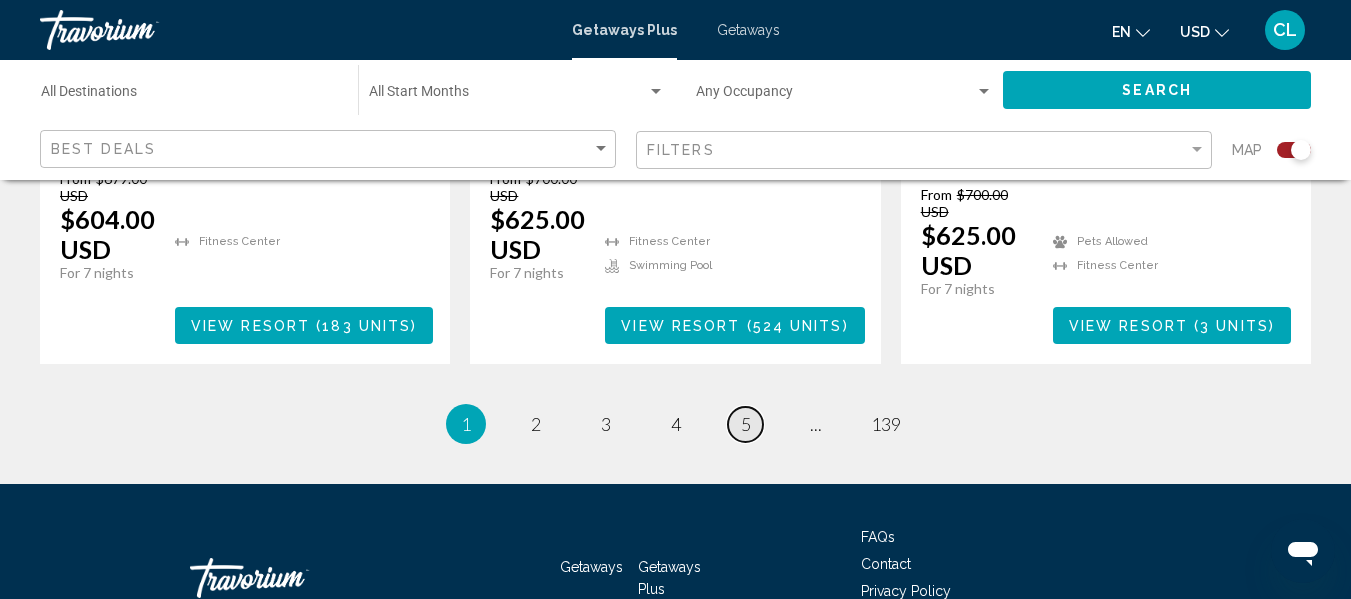 click on "5" at bounding box center [536, 424] 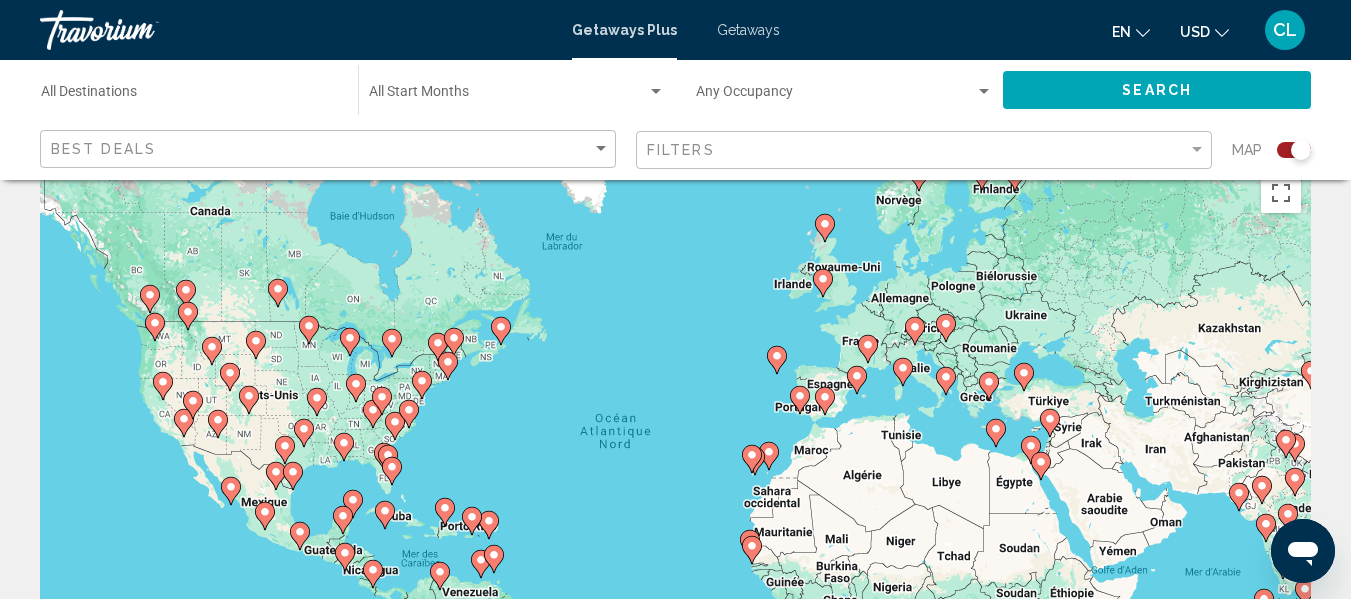 scroll, scrollTop: 0, scrollLeft: 0, axis: both 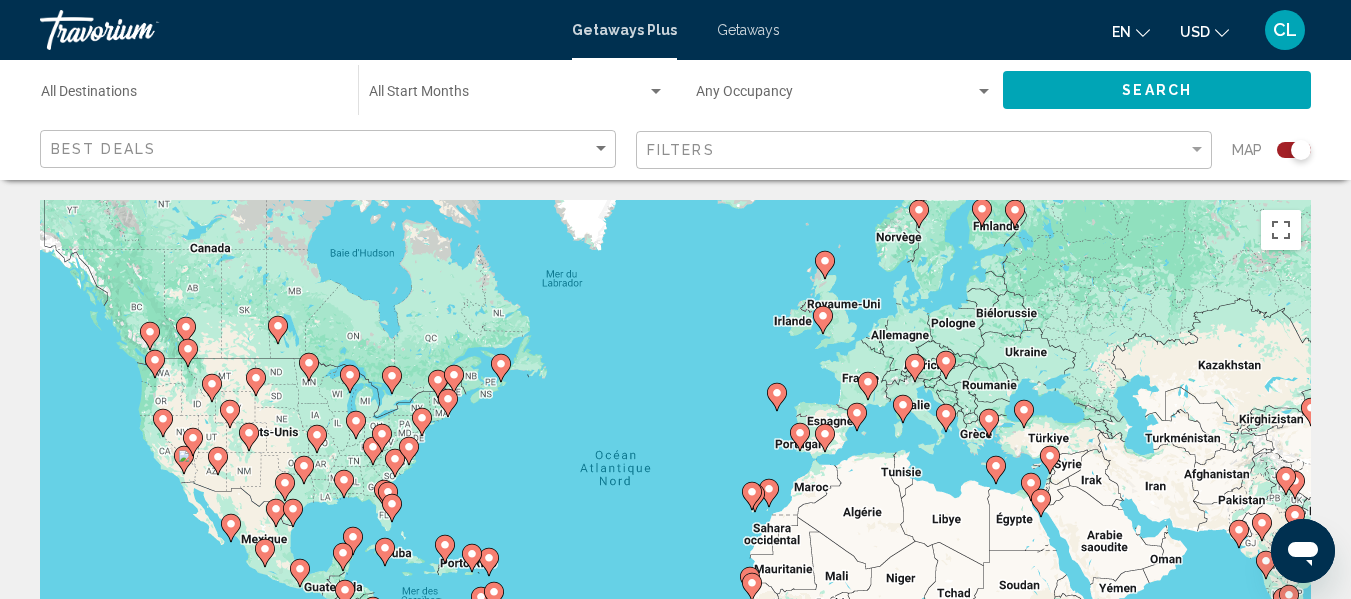 click at bounding box center [569, 768] 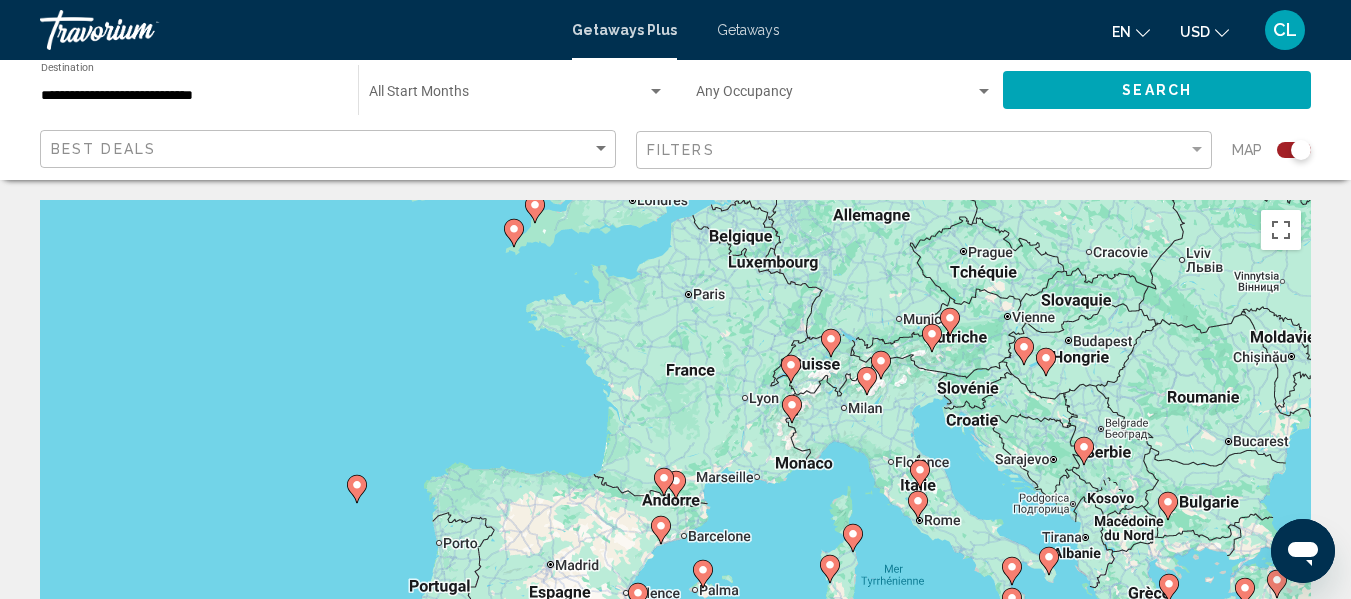 click at bounding box center [867, 377] 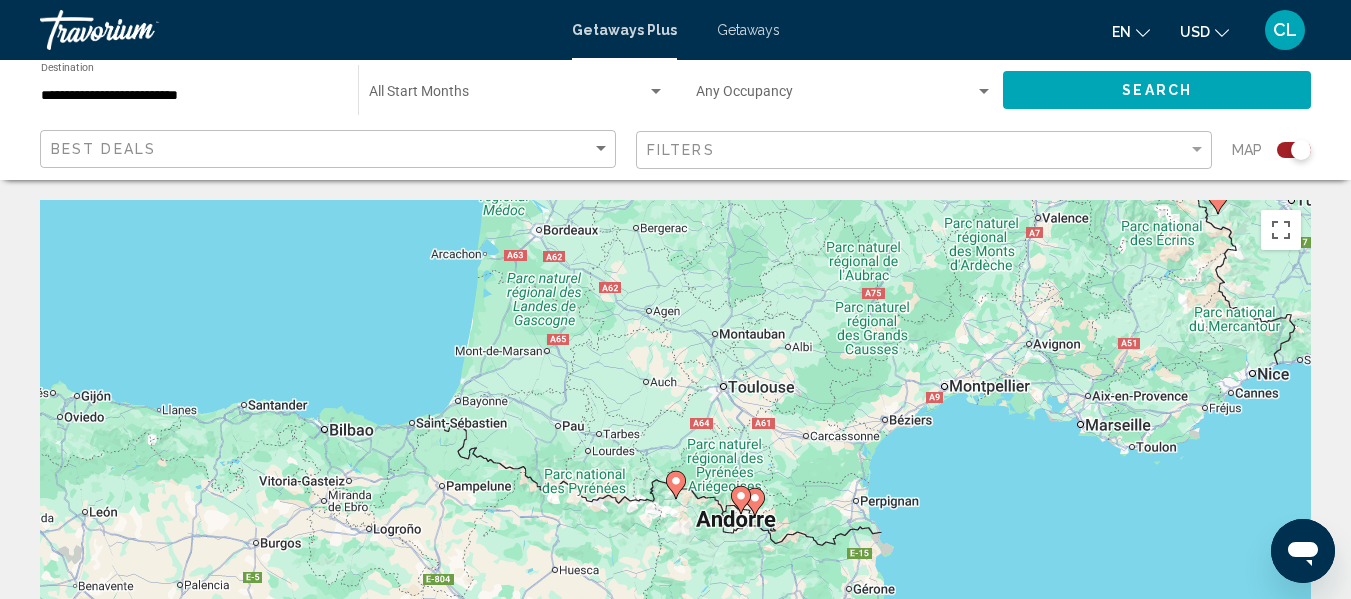 click at bounding box center [1519, 83] 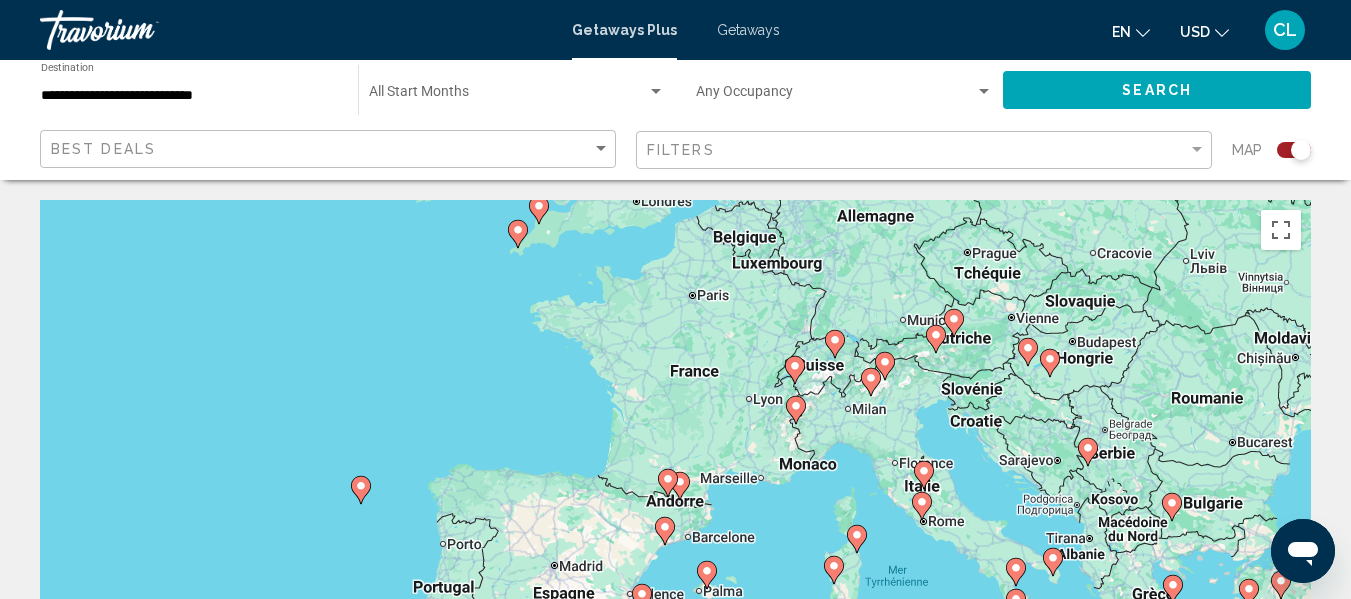 click at bounding box center (870, 382) 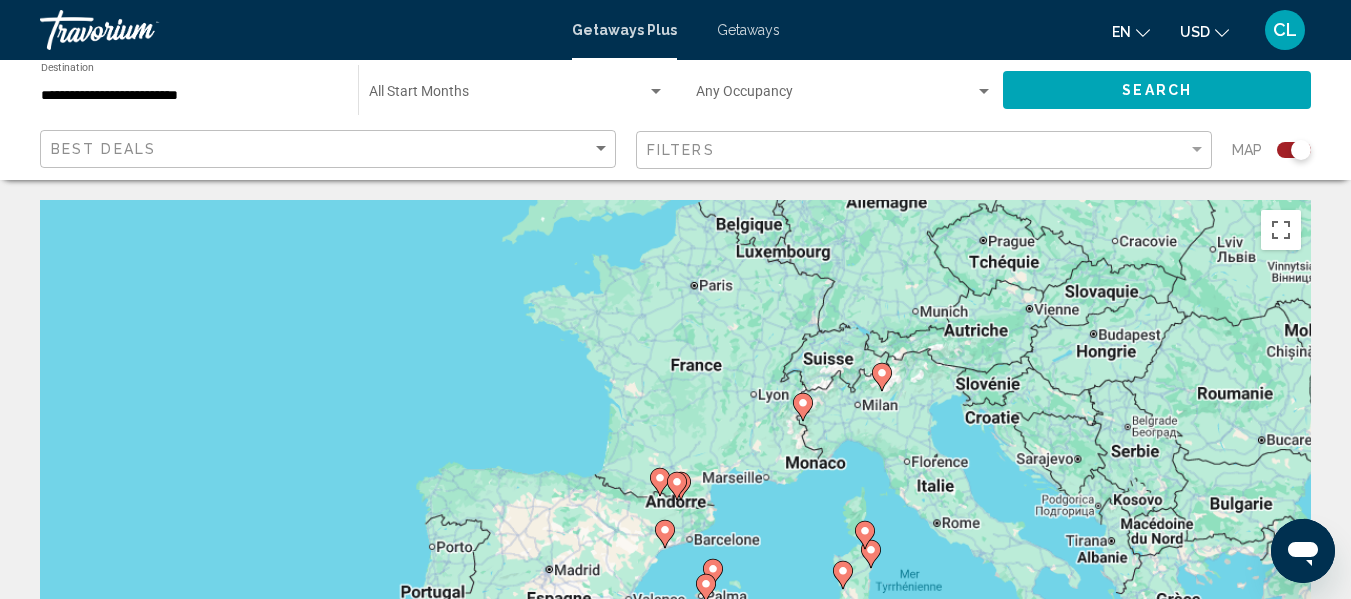 click at bounding box center (660, 482) 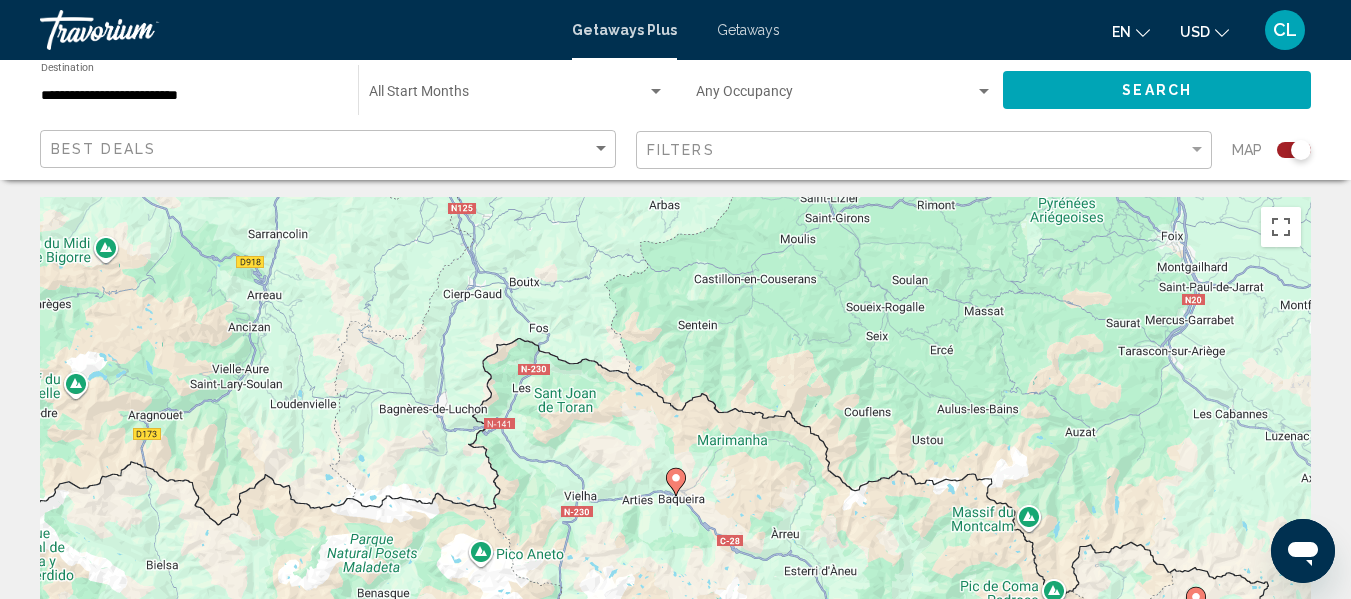 scroll, scrollTop: 0, scrollLeft: 0, axis: both 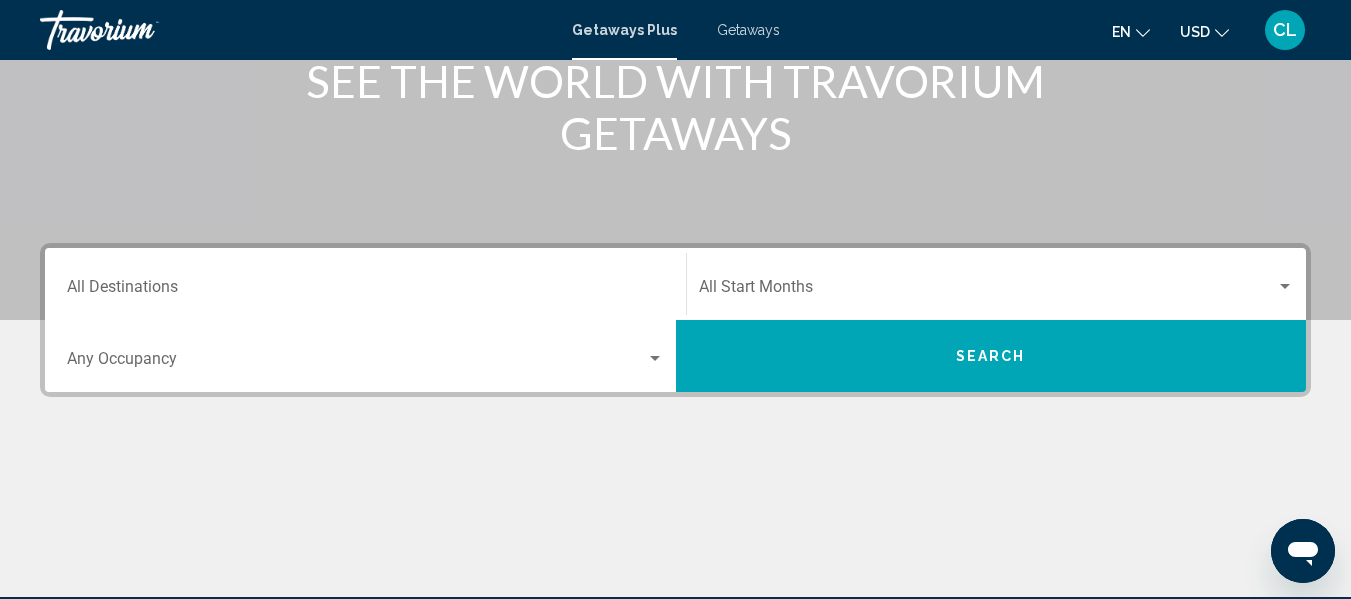 click on "Destination All Destinations" at bounding box center [365, 291] 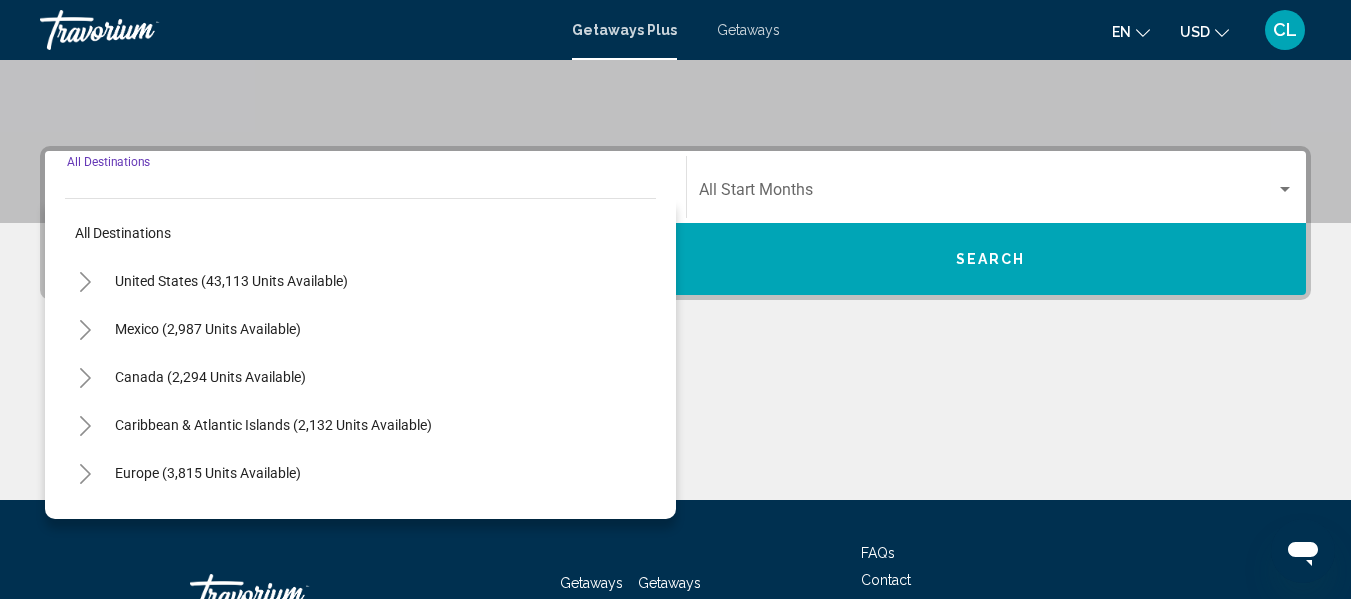 scroll, scrollTop: 458, scrollLeft: 0, axis: vertical 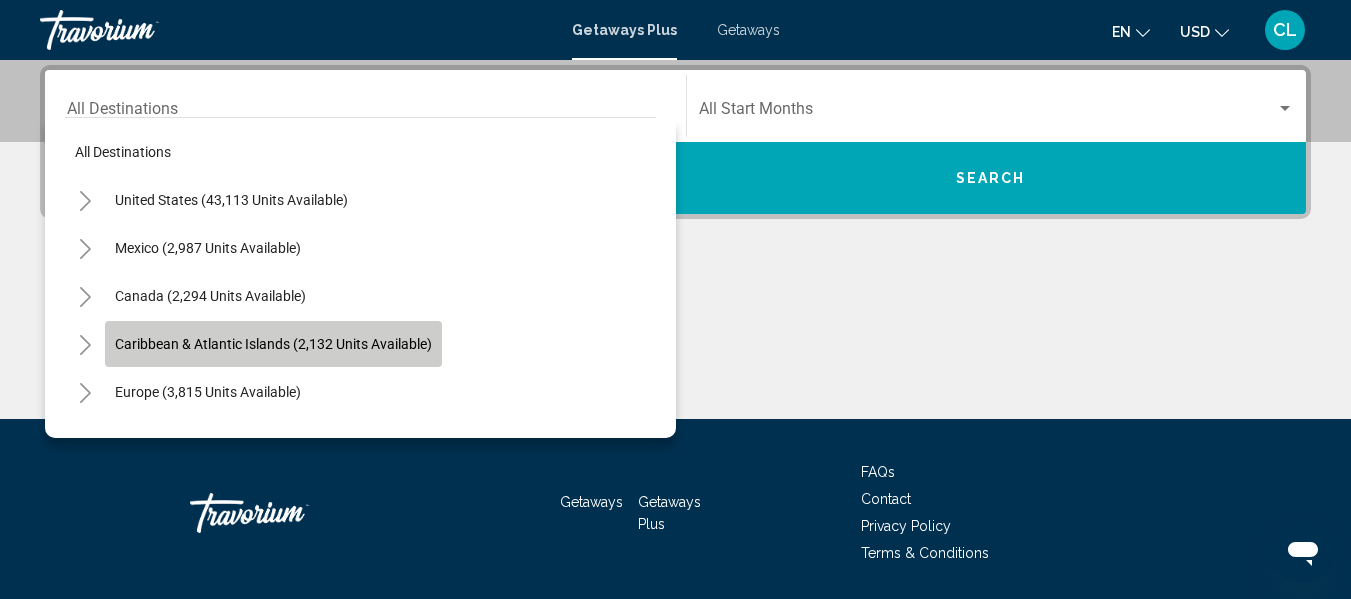 click on "Caribbean & Atlantic Islands (2,132 units available)" at bounding box center [273, 344] 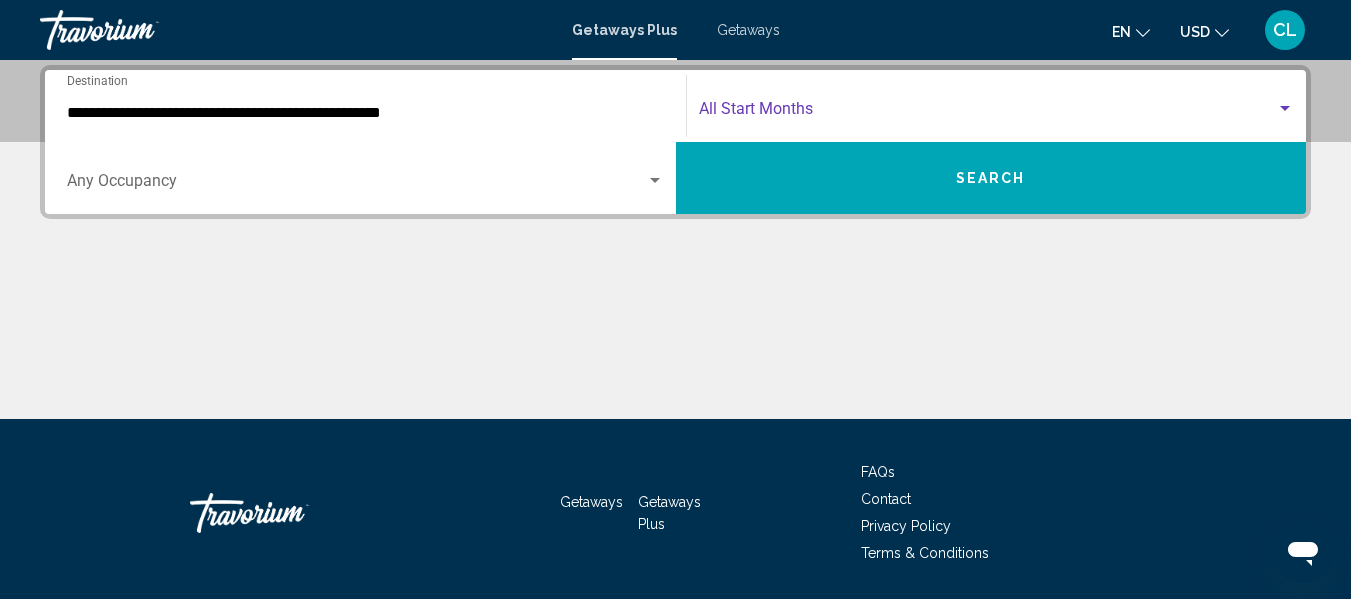 click at bounding box center [988, 113] 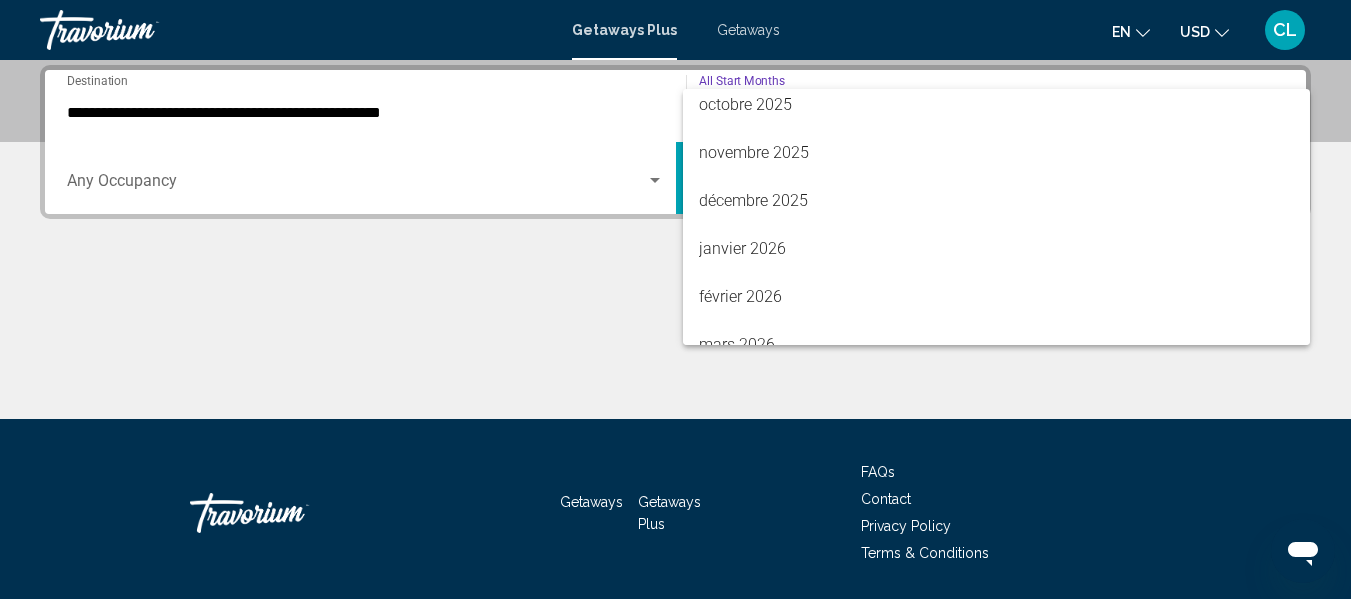scroll, scrollTop: 240, scrollLeft: 0, axis: vertical 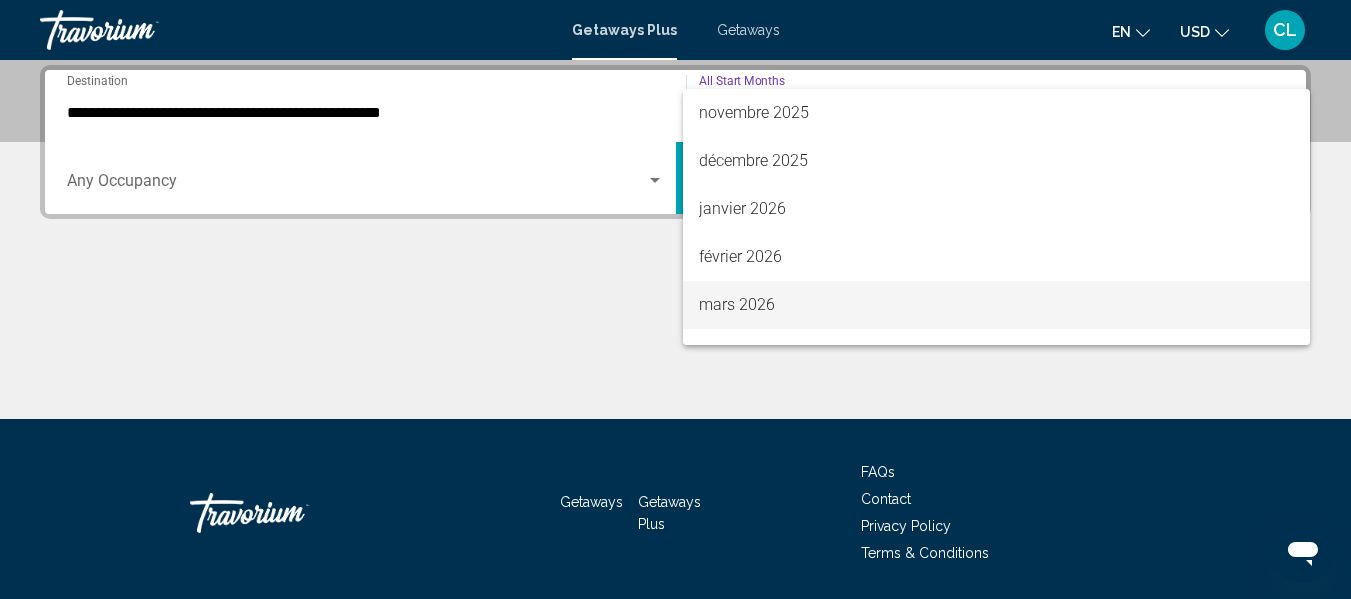 click on "mars 2026" at bounding box center [997, 305] 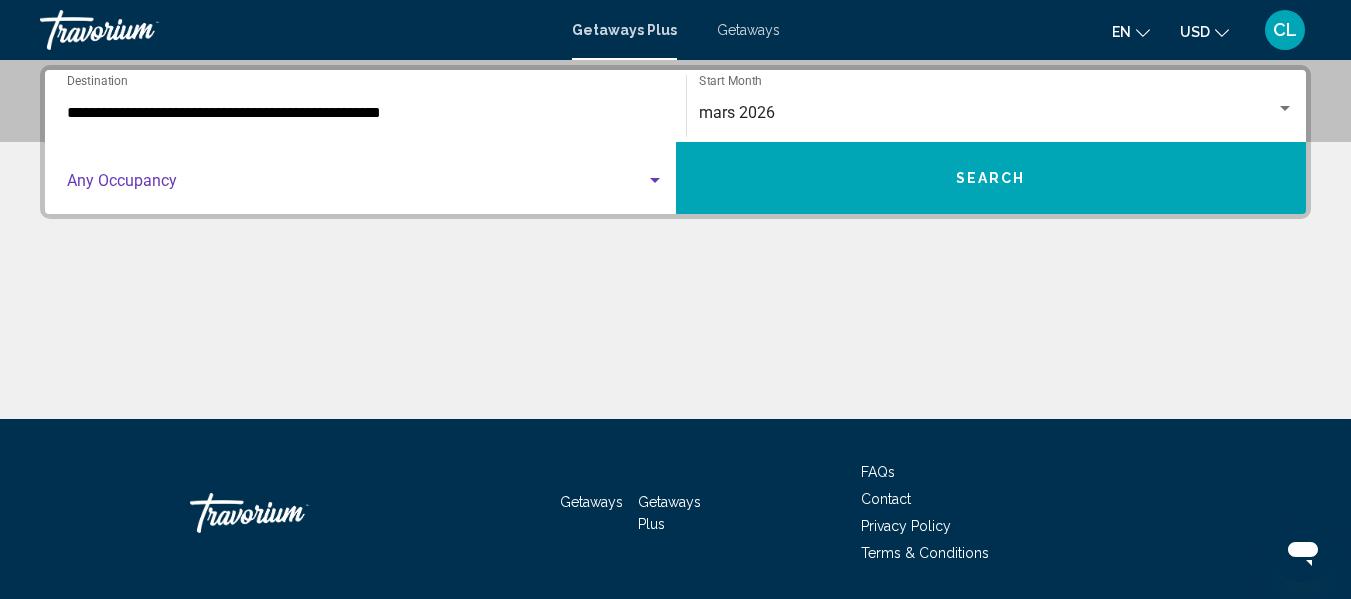 click at bounding box center (655, 180) 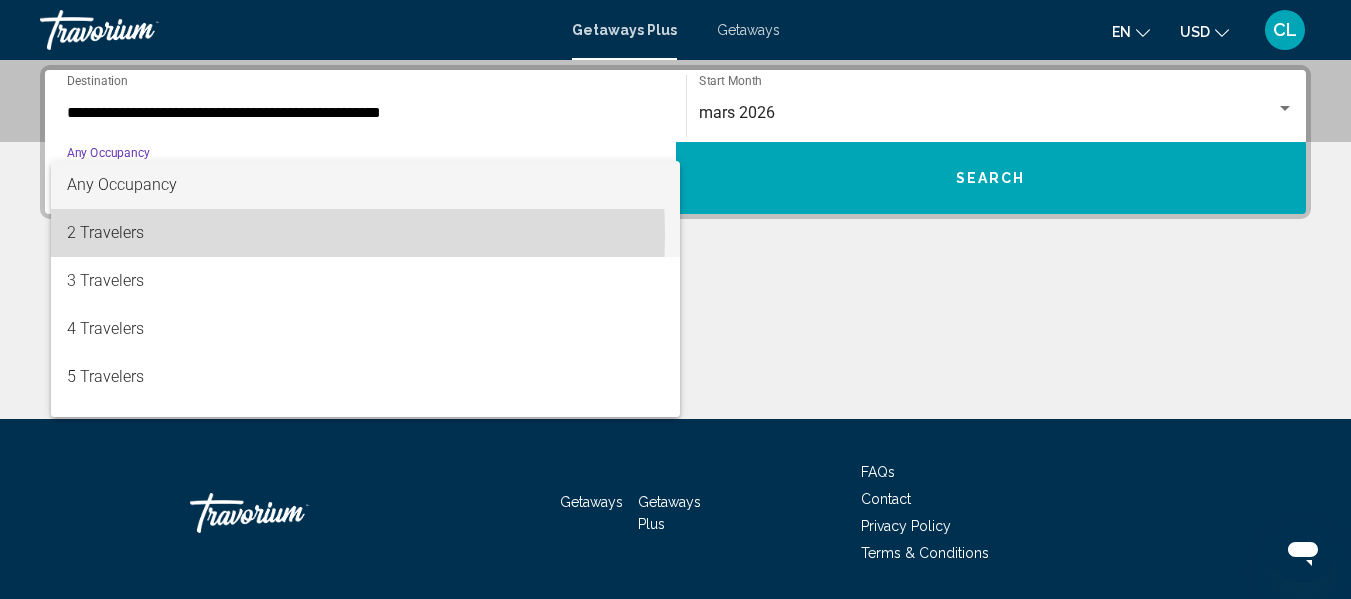 click on "2 Travelers" at bounding box center [365, 233] 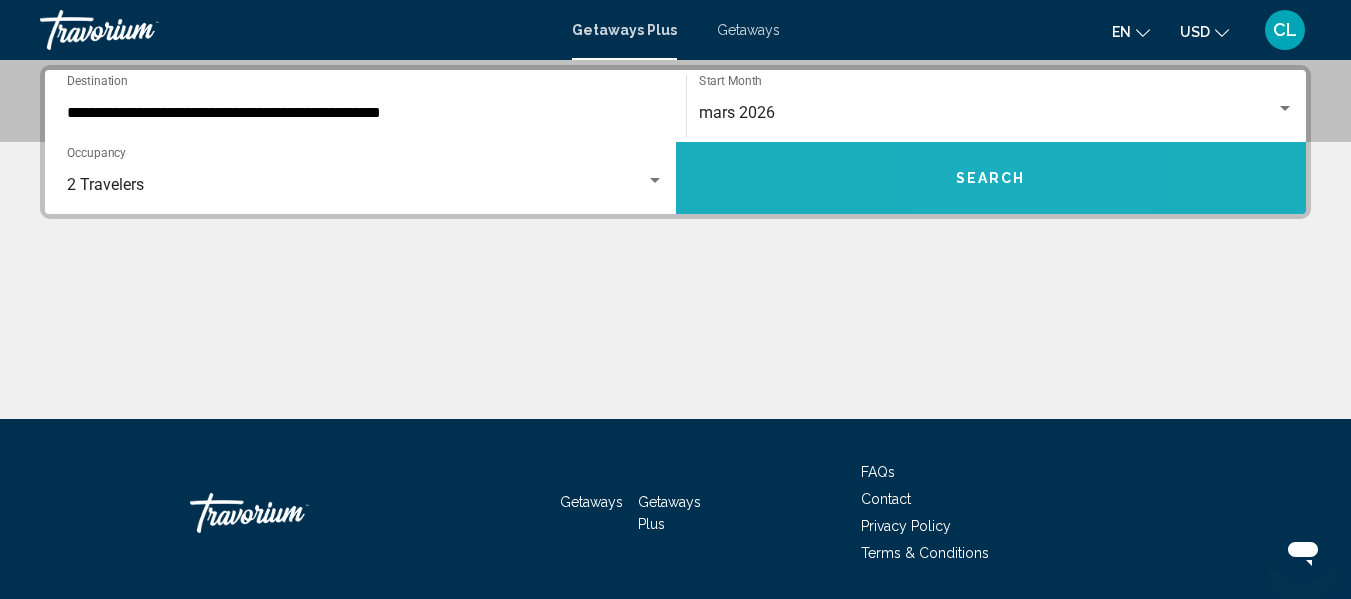 drag, startPoint x: 979, startPoint y: 180, endPoint x: 990, endPoint y: 169, distance: 15.556349 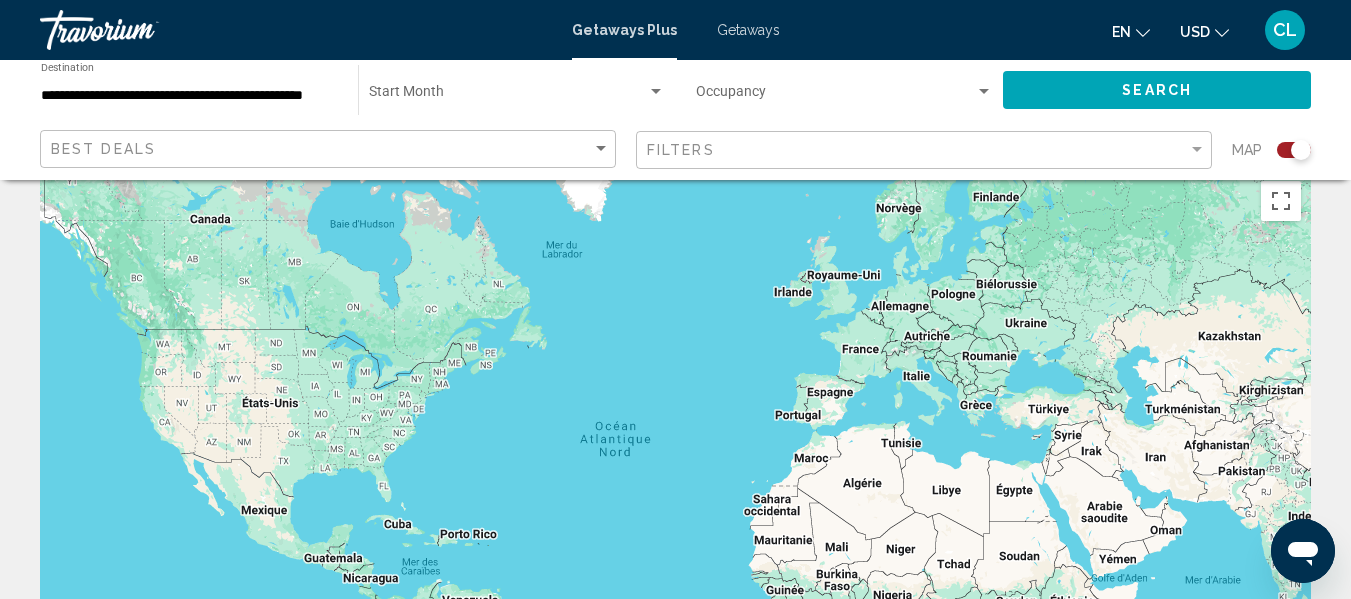 scroll, scrollTop: 0, scrollLeft: 0, axis: both 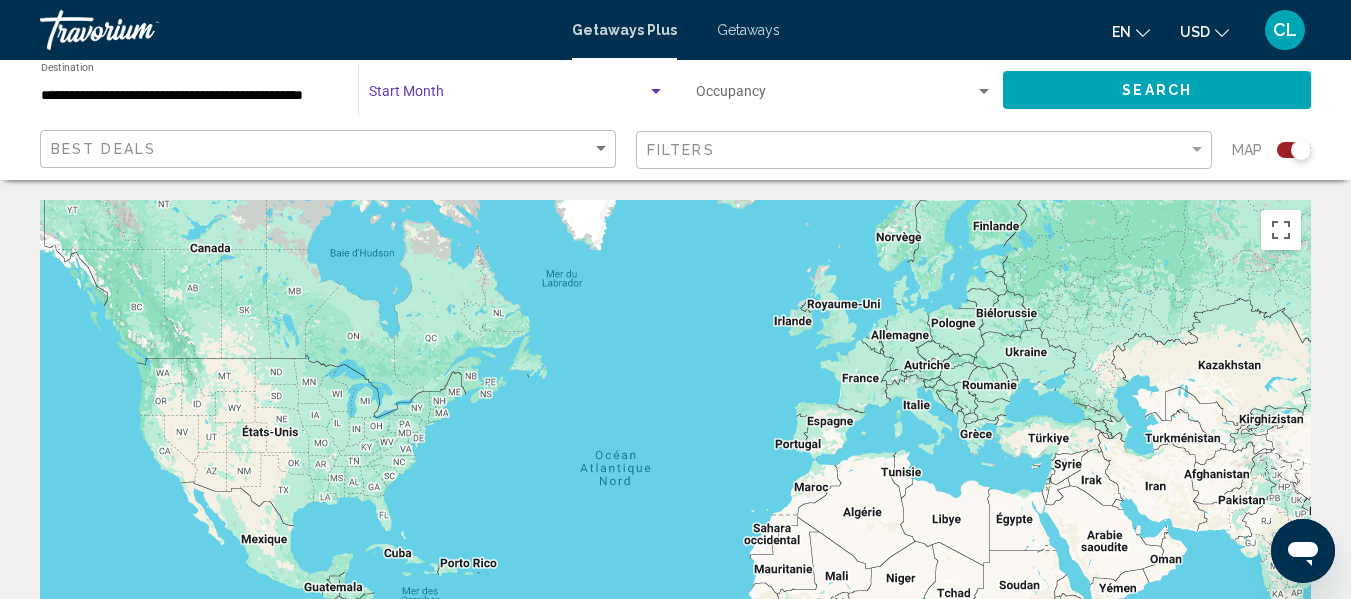 click at bounding box center (656, 92) 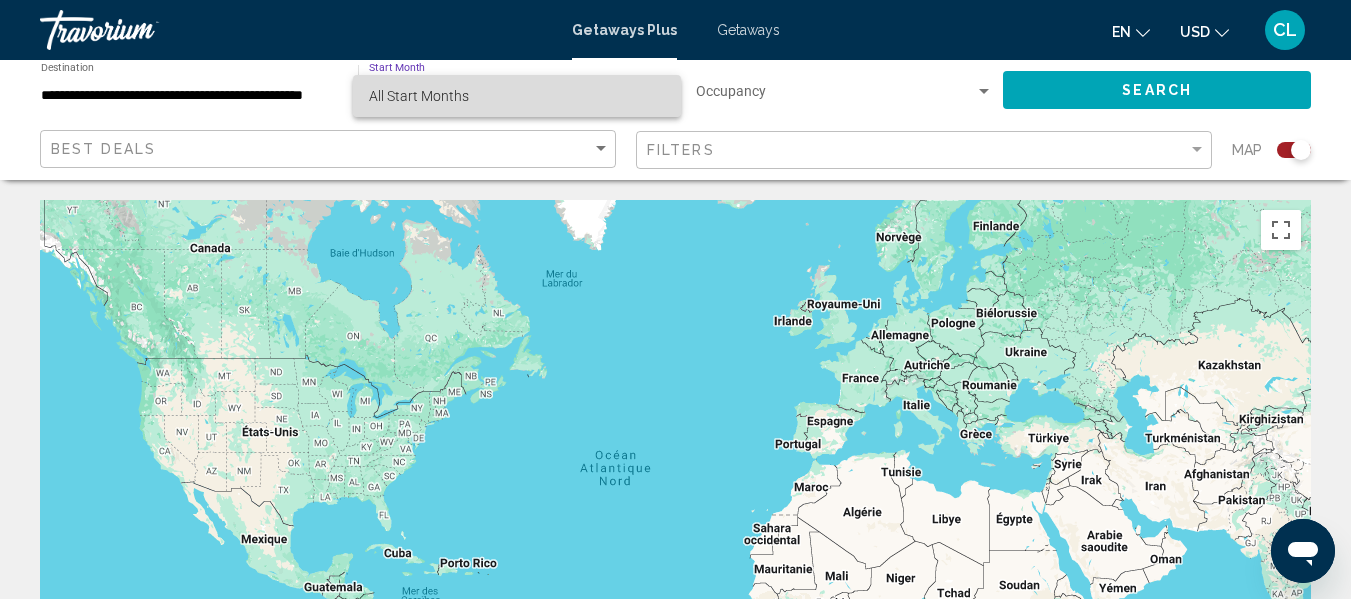 click on "All Start Months" at bounding box center (419, 96) 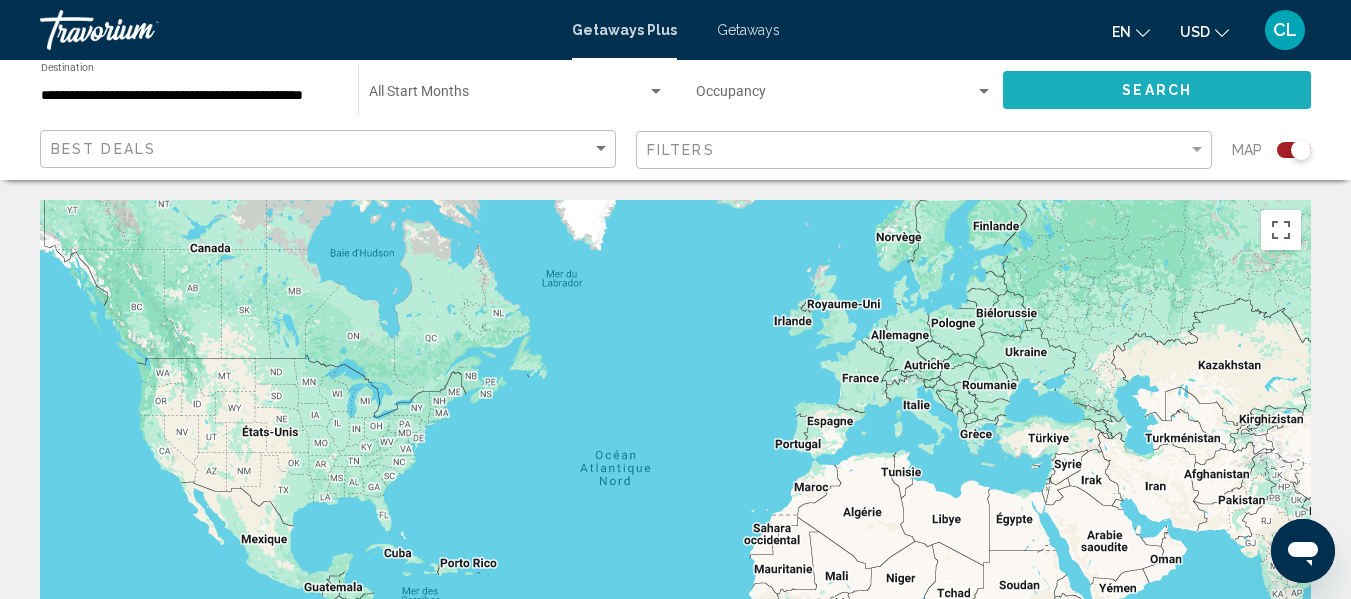 click on "Search" at bounding box center (1157, 89) 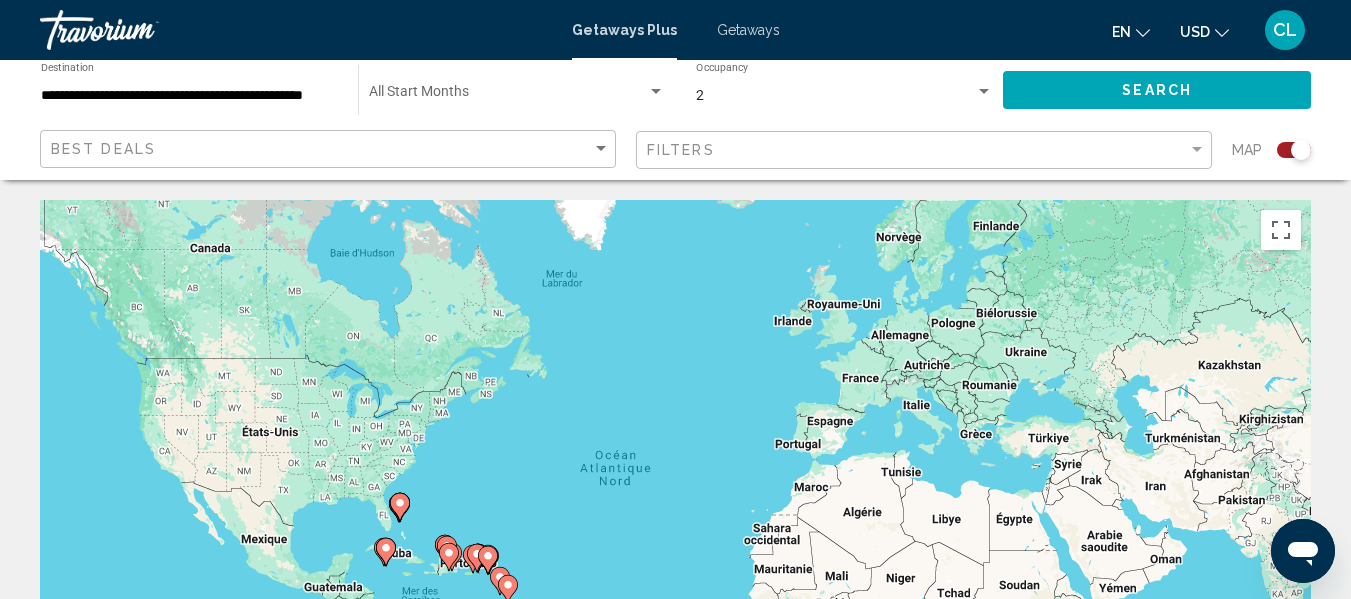 type 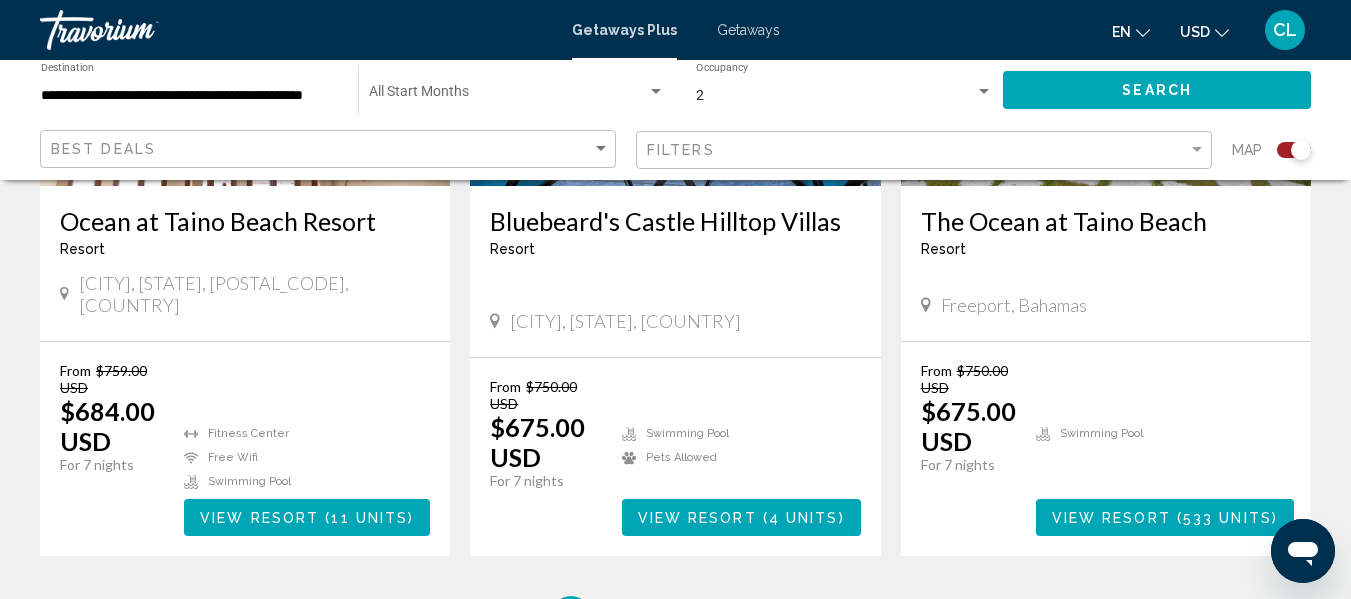 scroll, scrollTop: 3320, scrollLeft: 0, axis: vertical 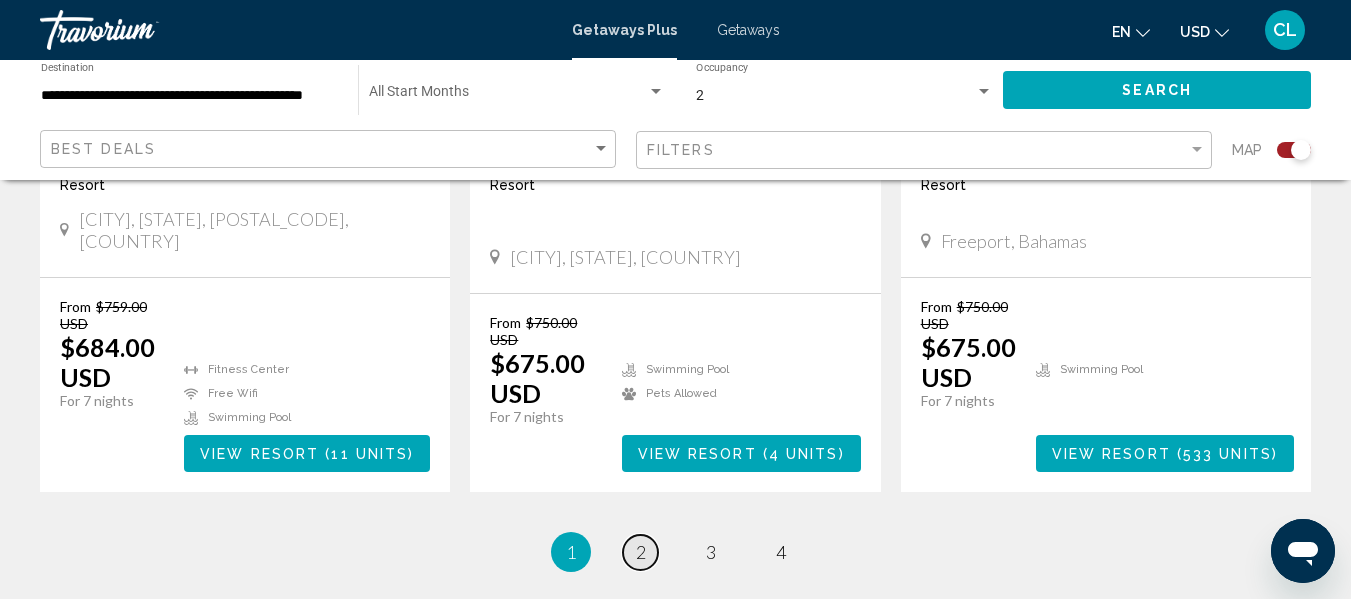 click on "2" at bounding box center (641, 552) 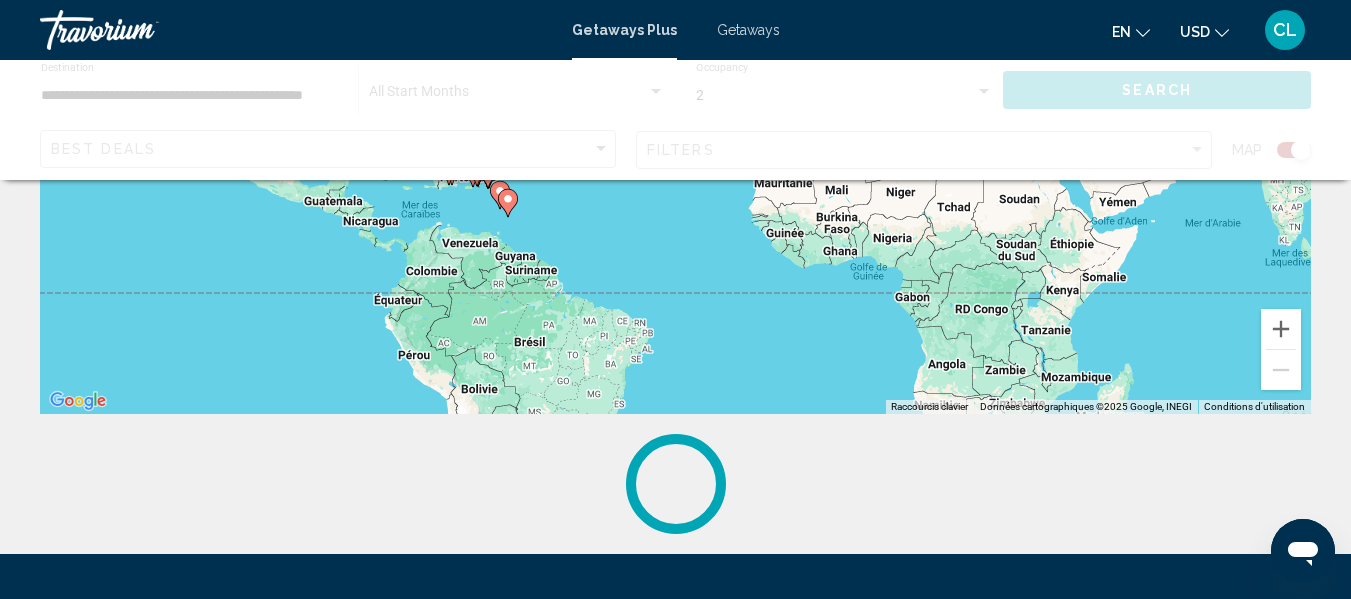 scroll, scrollTop: 586, scrollLeft: 0, axis: vertical 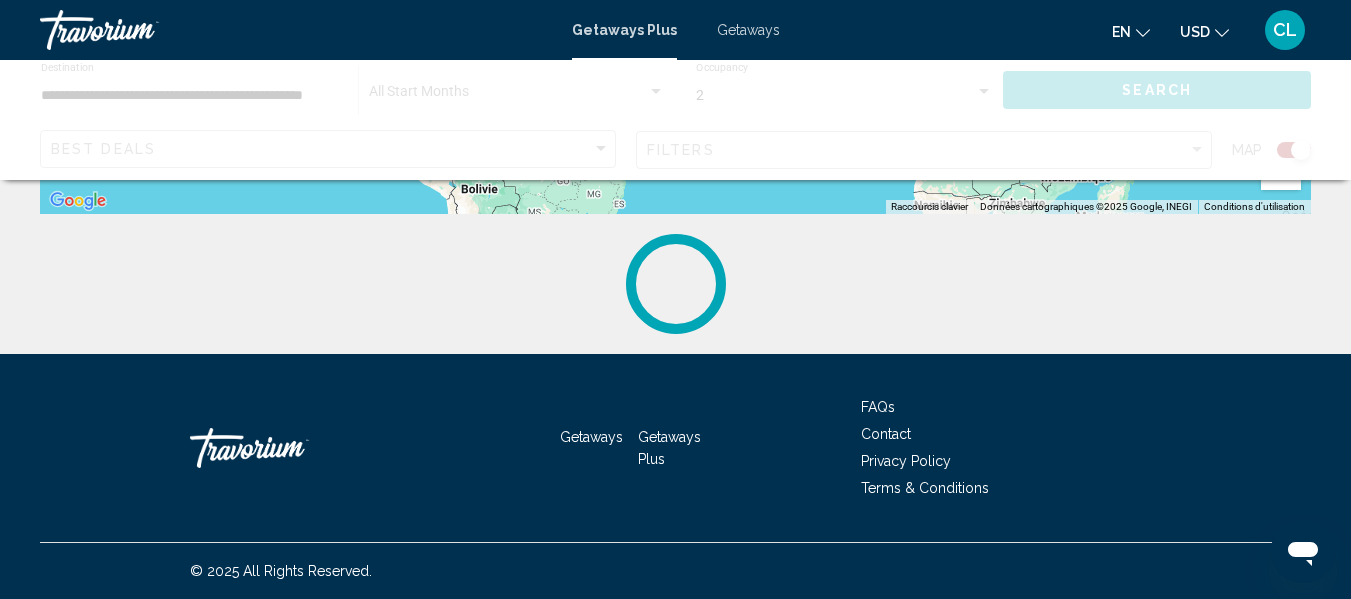 click on "Getaways Plus" at bounding box center (669, 448) 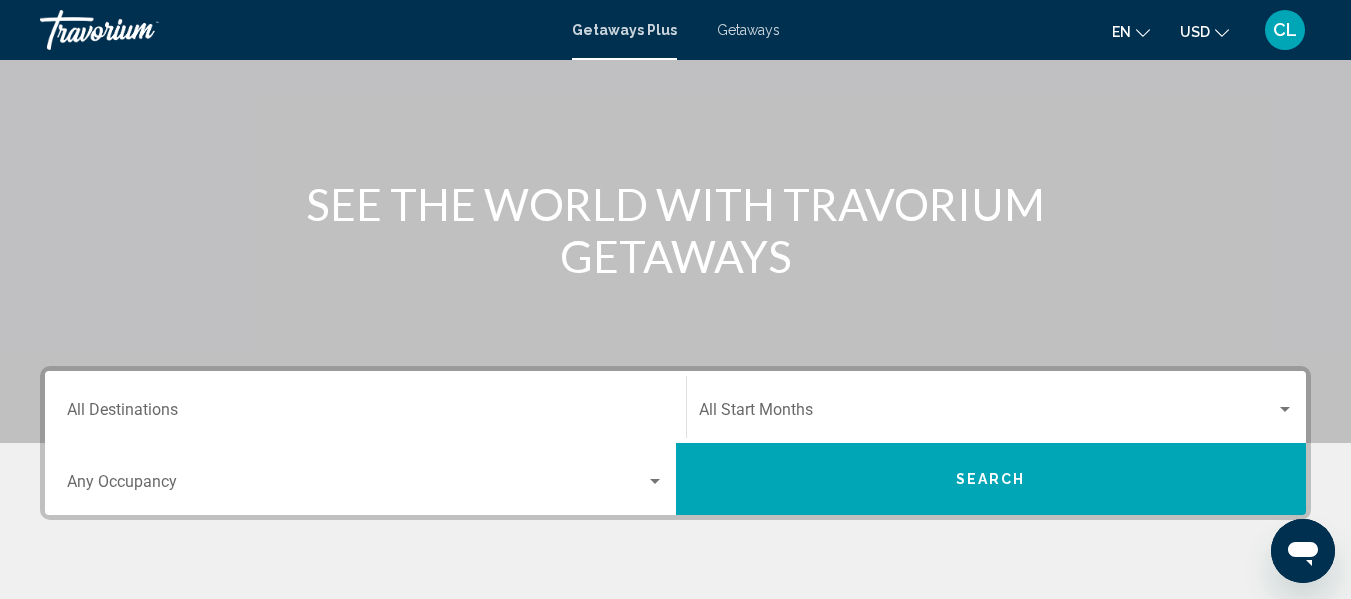 scroll, scrollTop: 160, scrollLeft: 0, axis: vertical 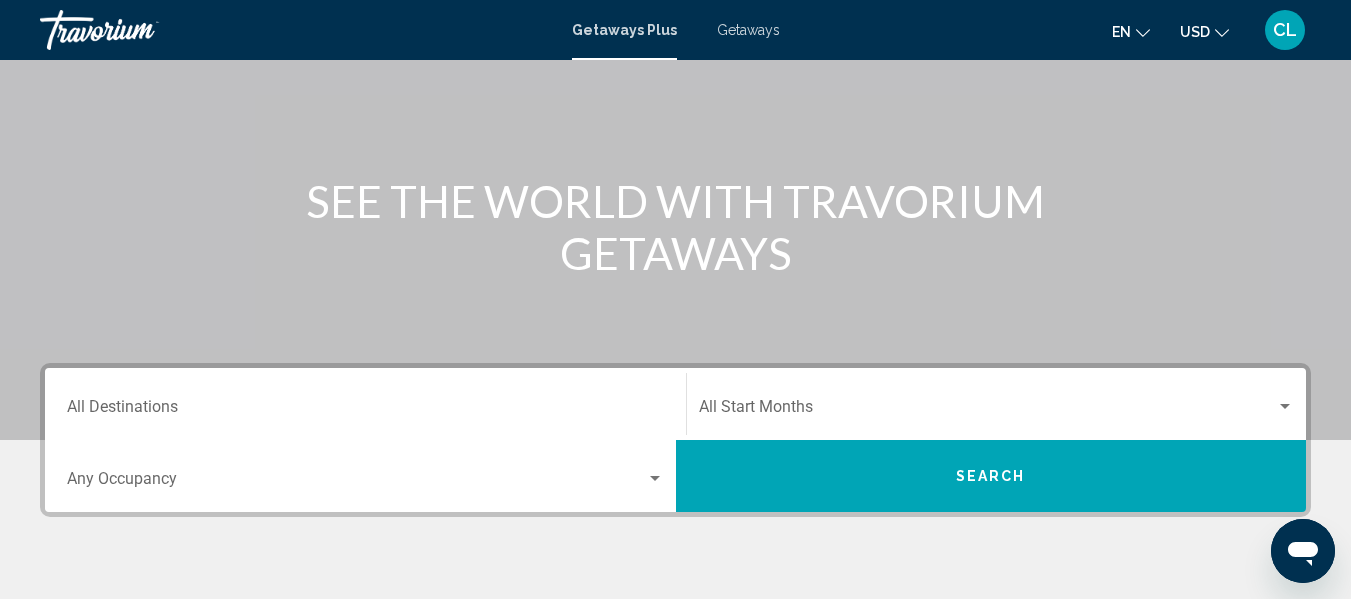 click on "Destination All Destinations" at bounding box center [365, 411] 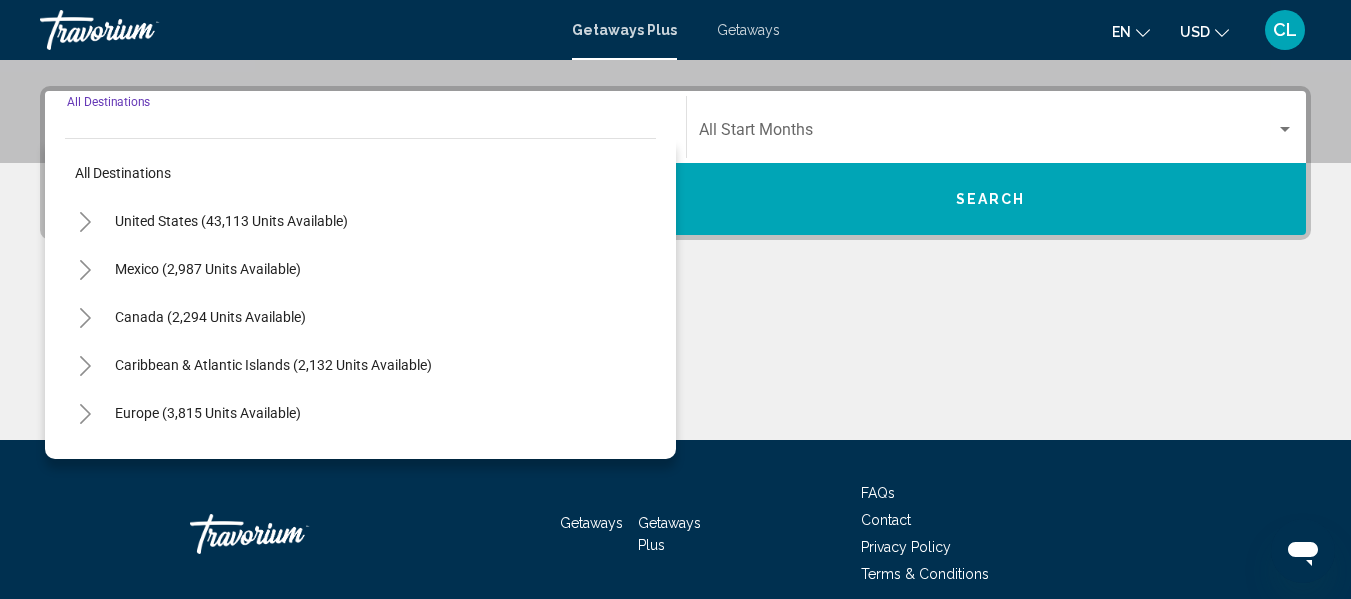 scroll, scrollTop: 458, scrollLeft: 0, axis: vertical 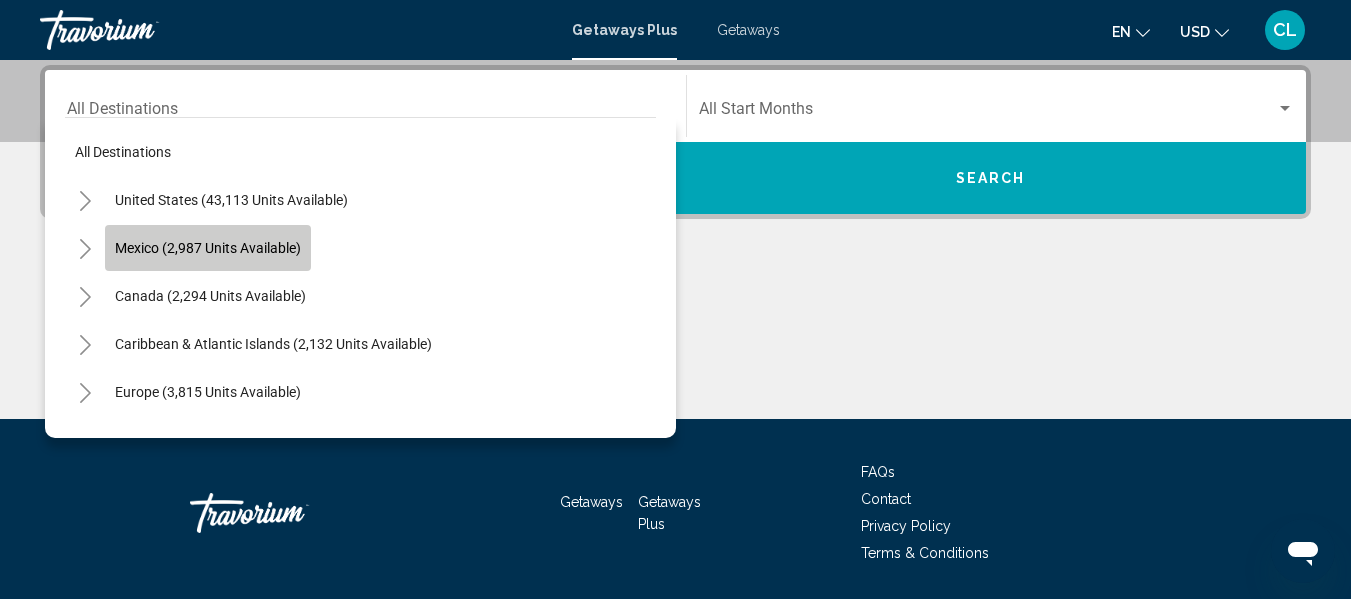 click on "Mexico (2,987 units available)" at bounding box center [208, 248] 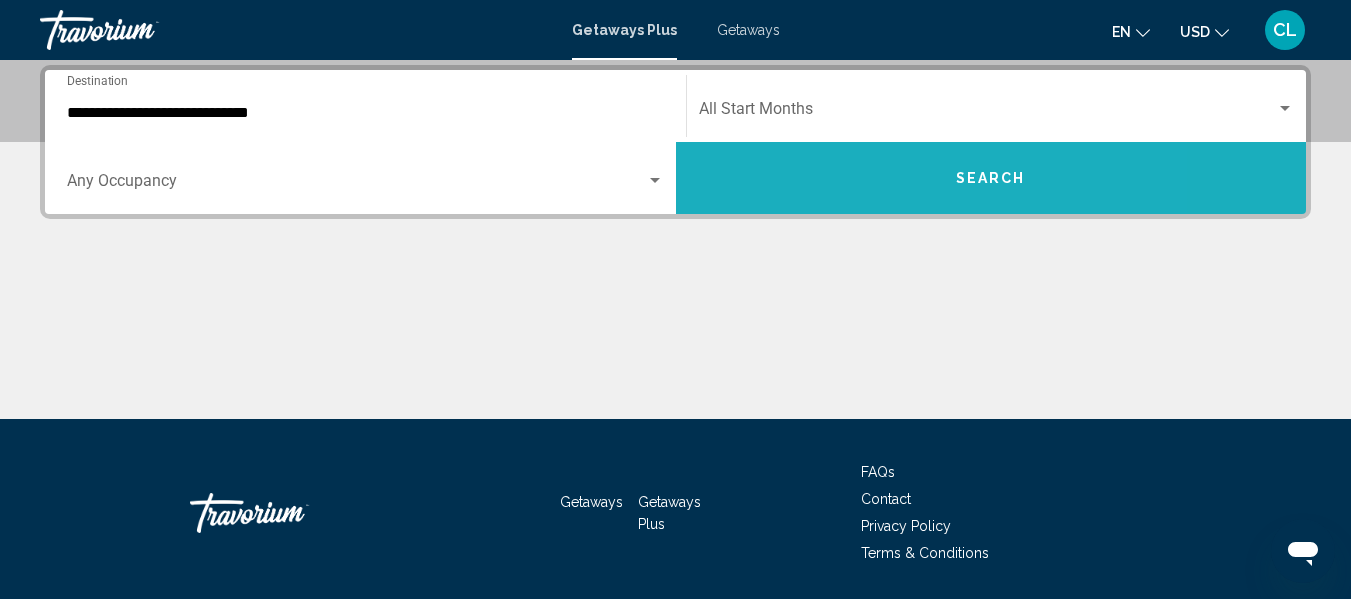 click on "Search" at bounding box center (991, 178) 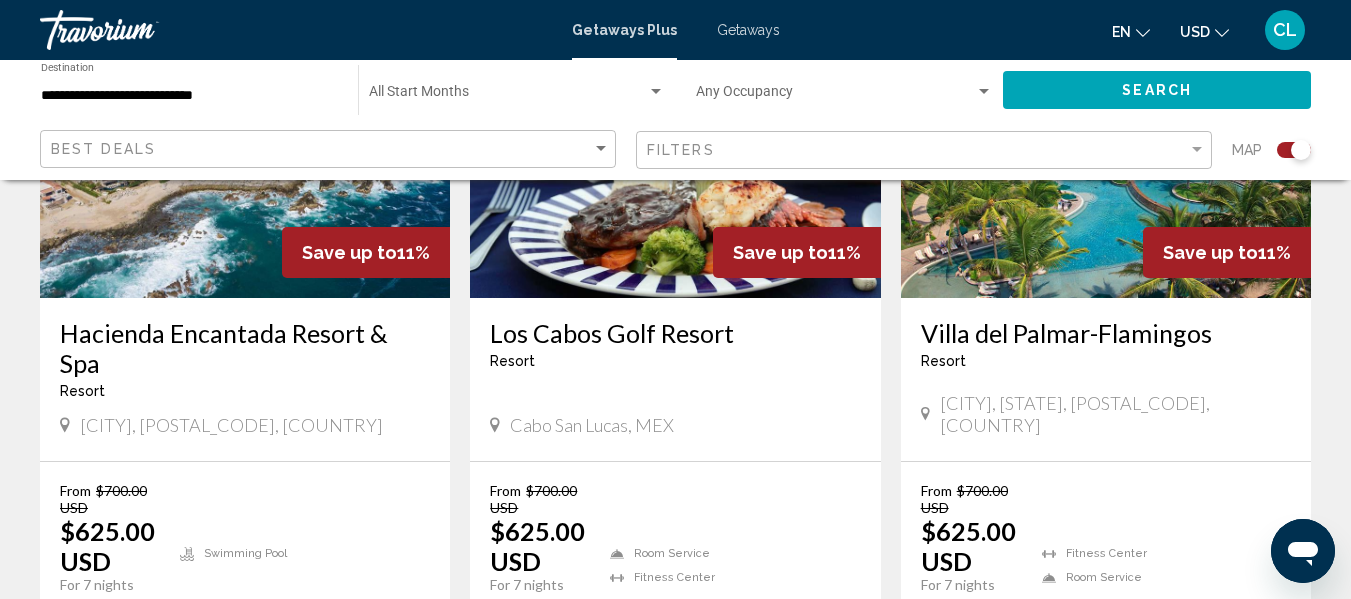 scroll, scrollTop: 720, scrollLeft: 0, axis: vertical 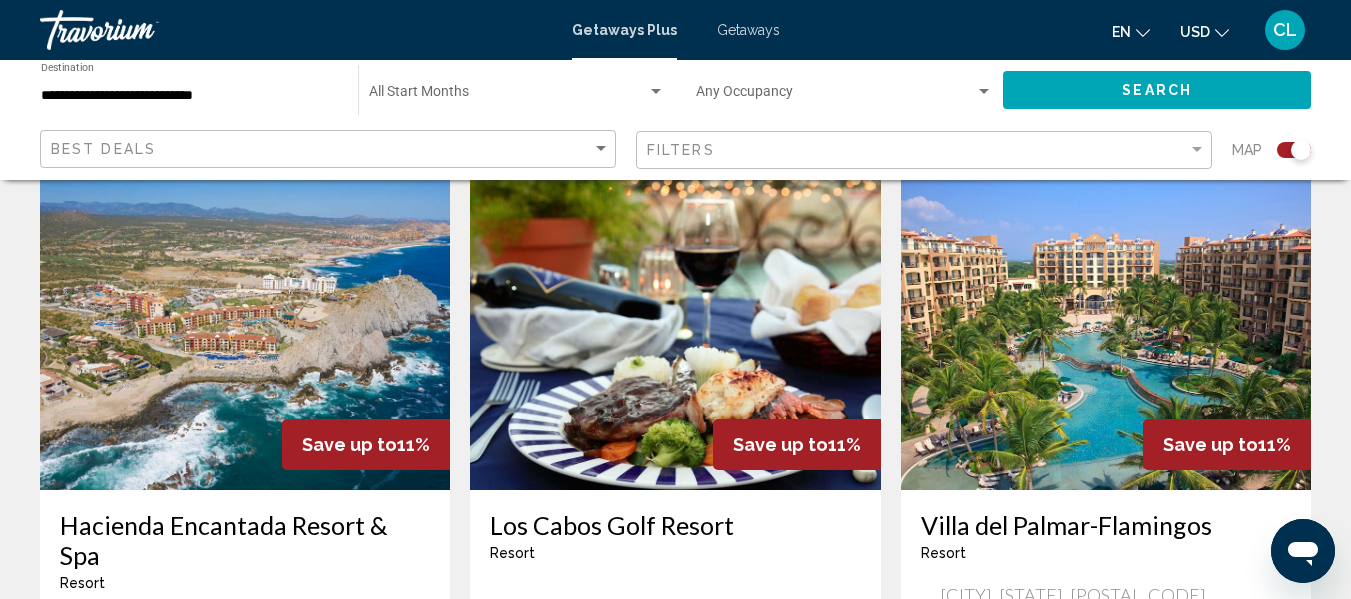 click at bounding box center (1106, 330) 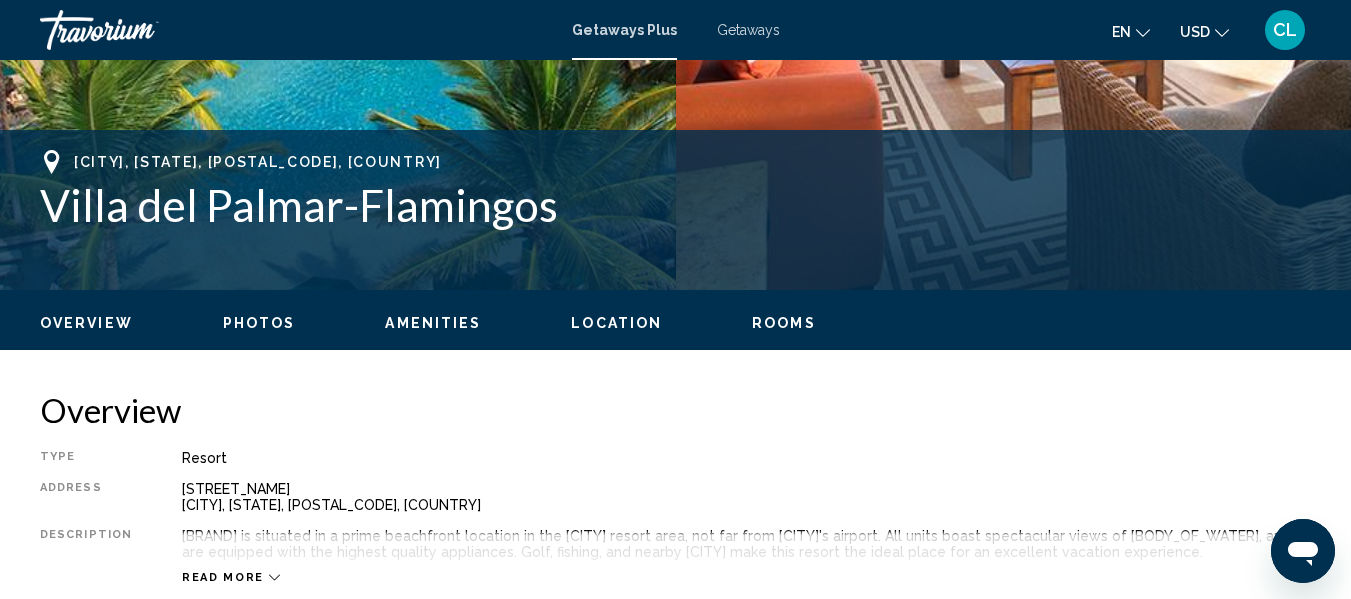scroll, scrollTop: 236, scrollLeft: 0, axis: vertical 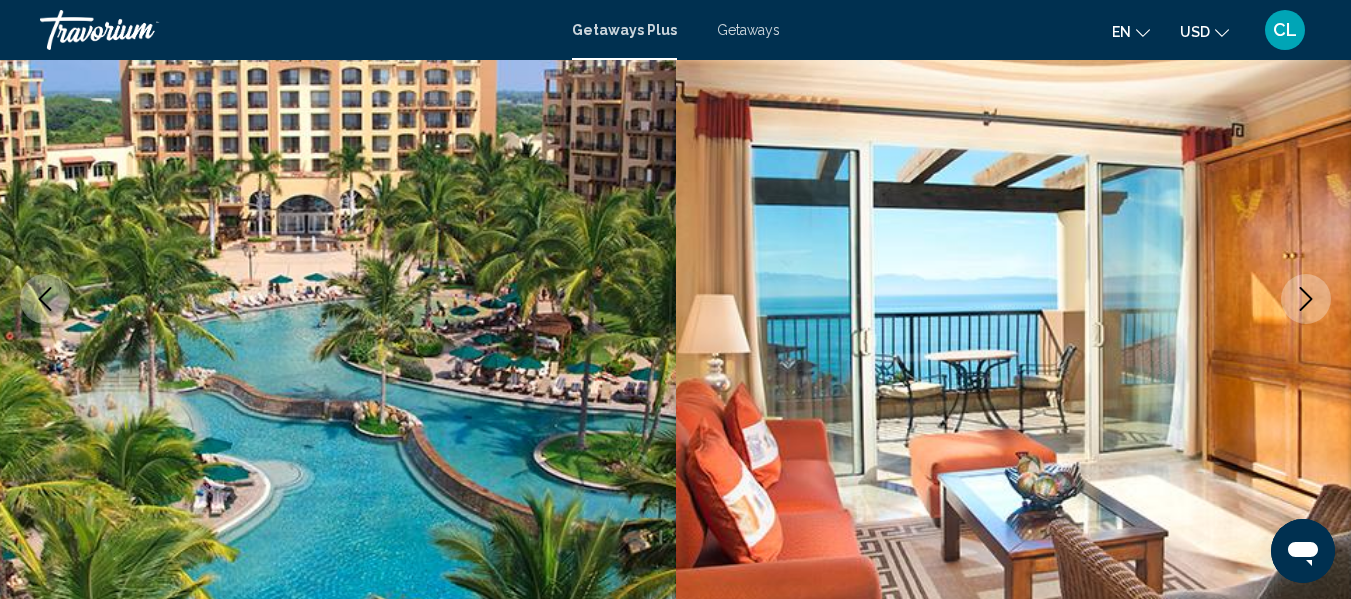 type 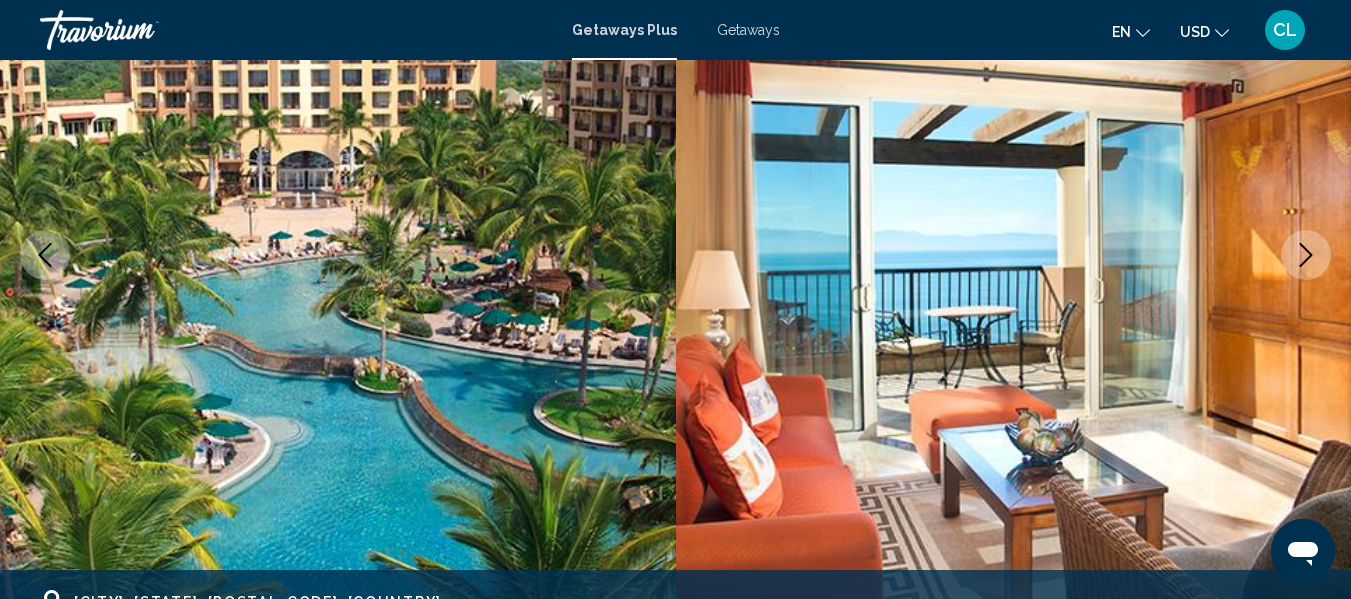 scroll, scrollTop: 276, scrollLeft: 0, axis: vertical 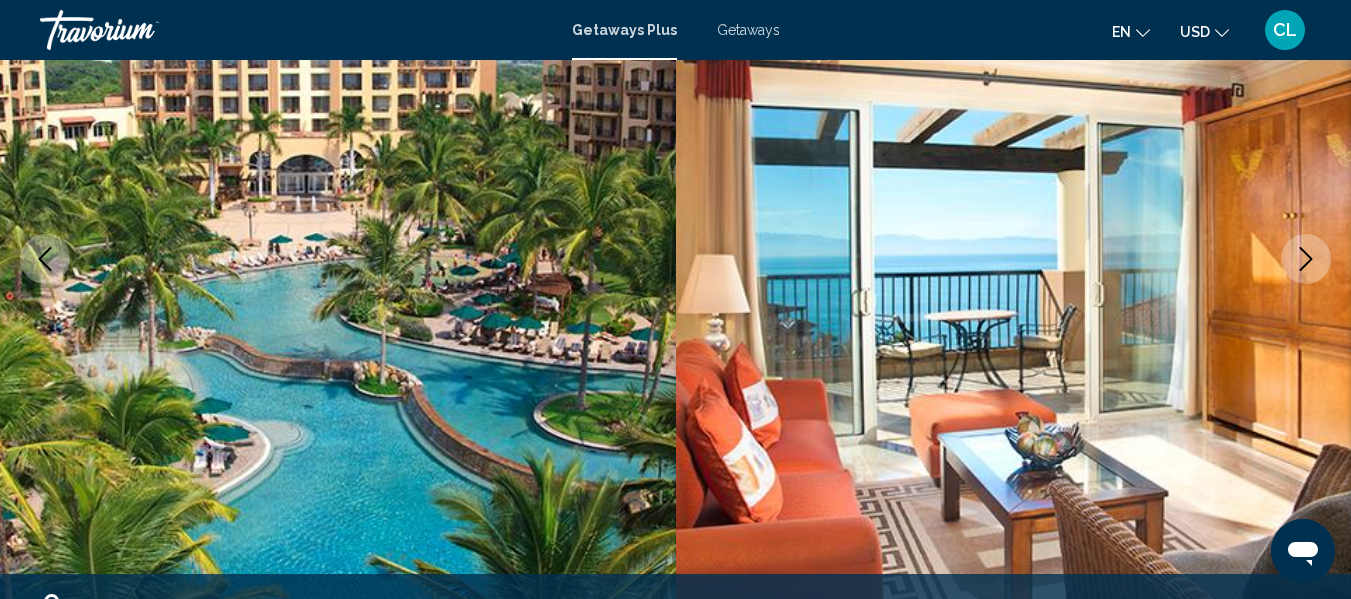 click at bounding box center [1306, 259] 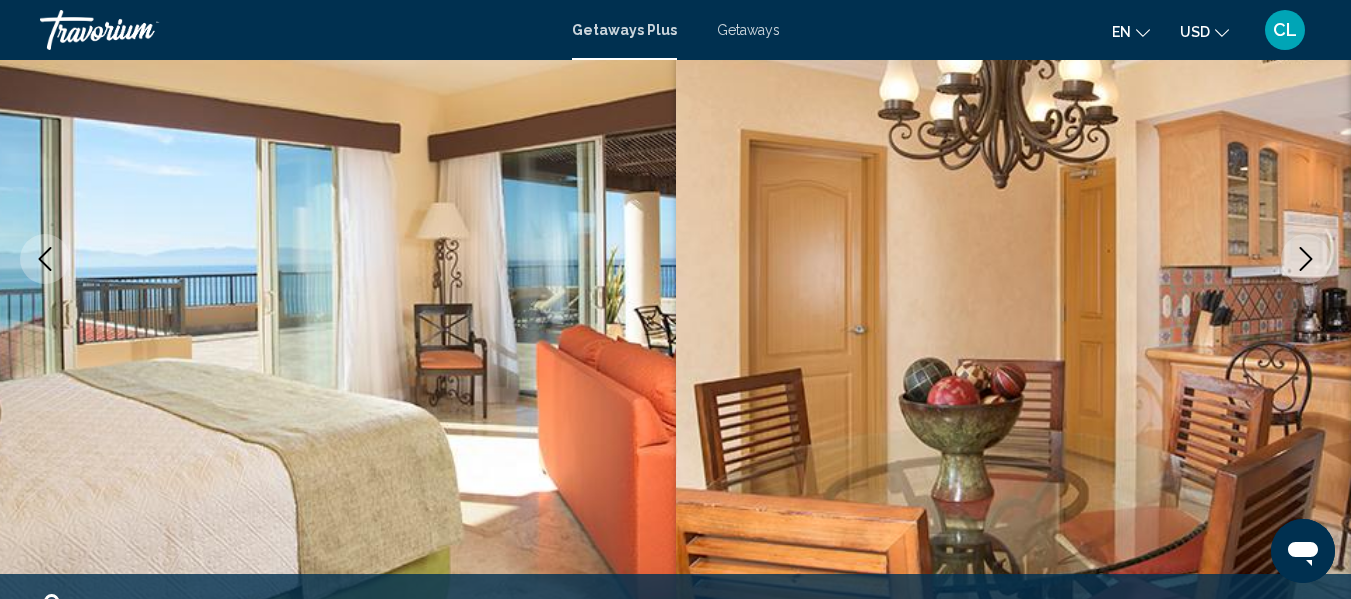 click at bounding box center (1306, 259) 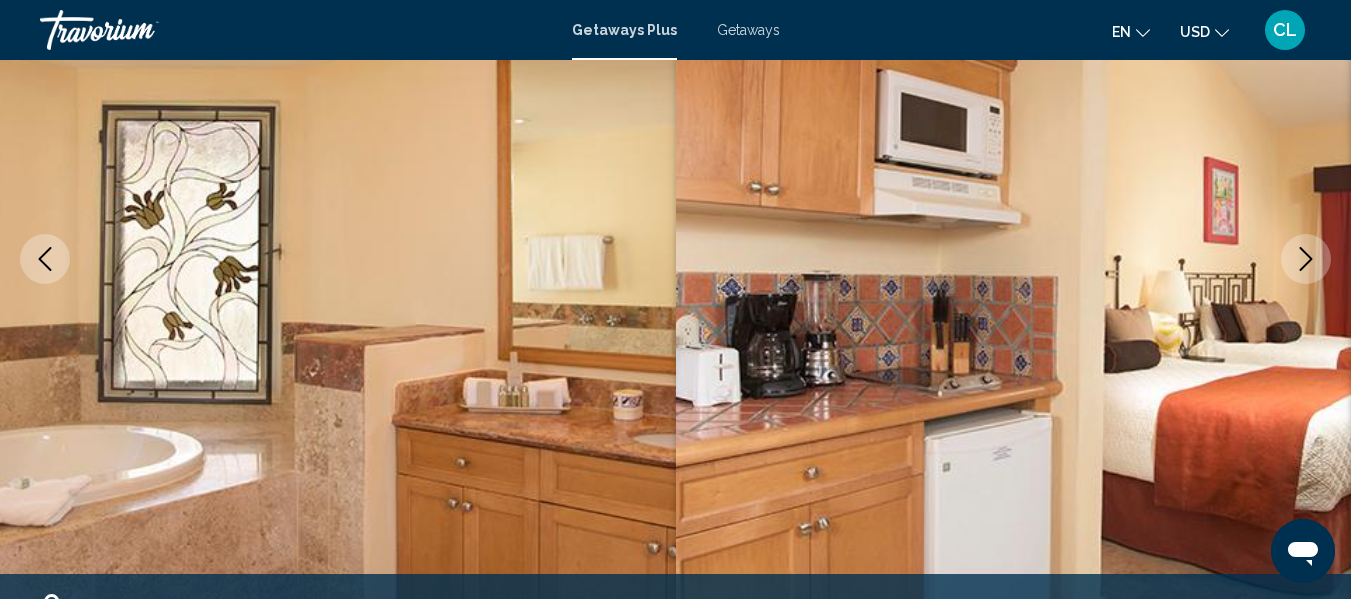 click at bounding box center [1306, 259] 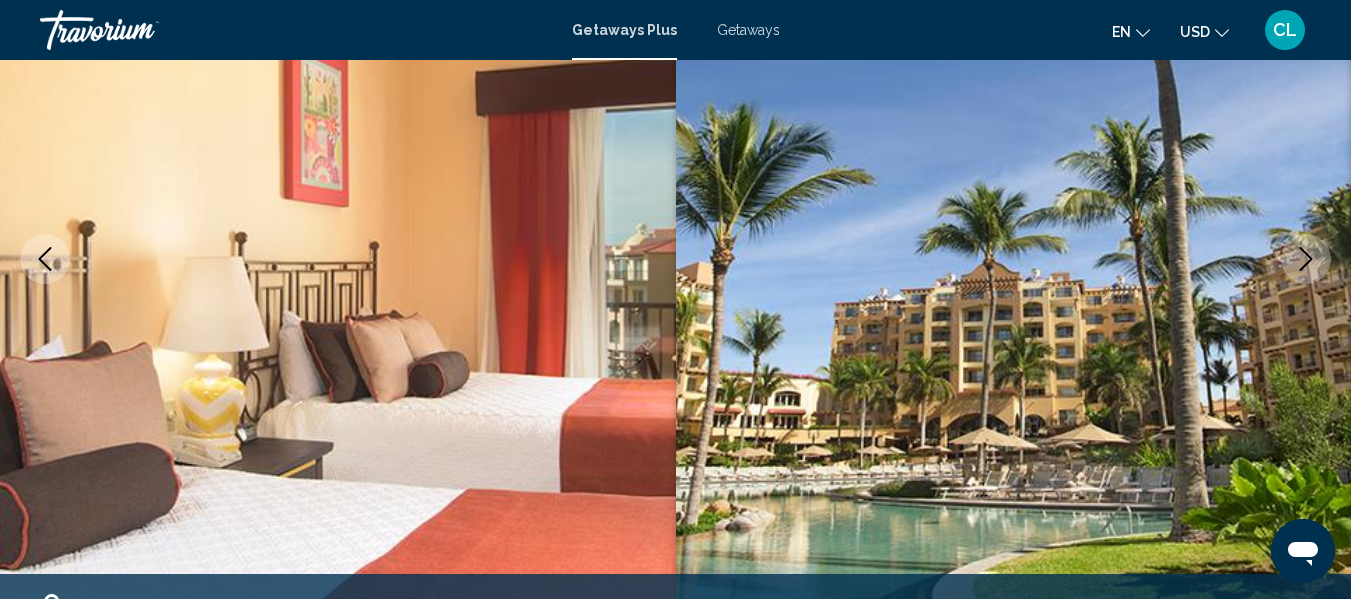 click at bounding box center (1306, 259) 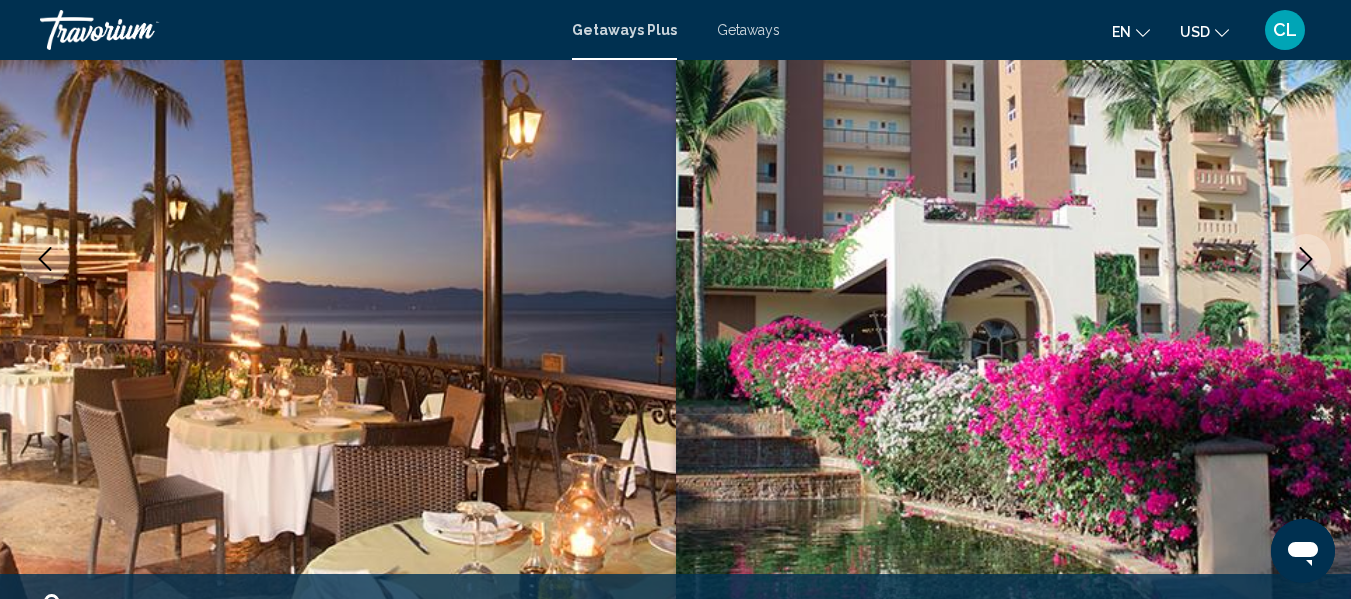click at bounding box center (1306, 259) 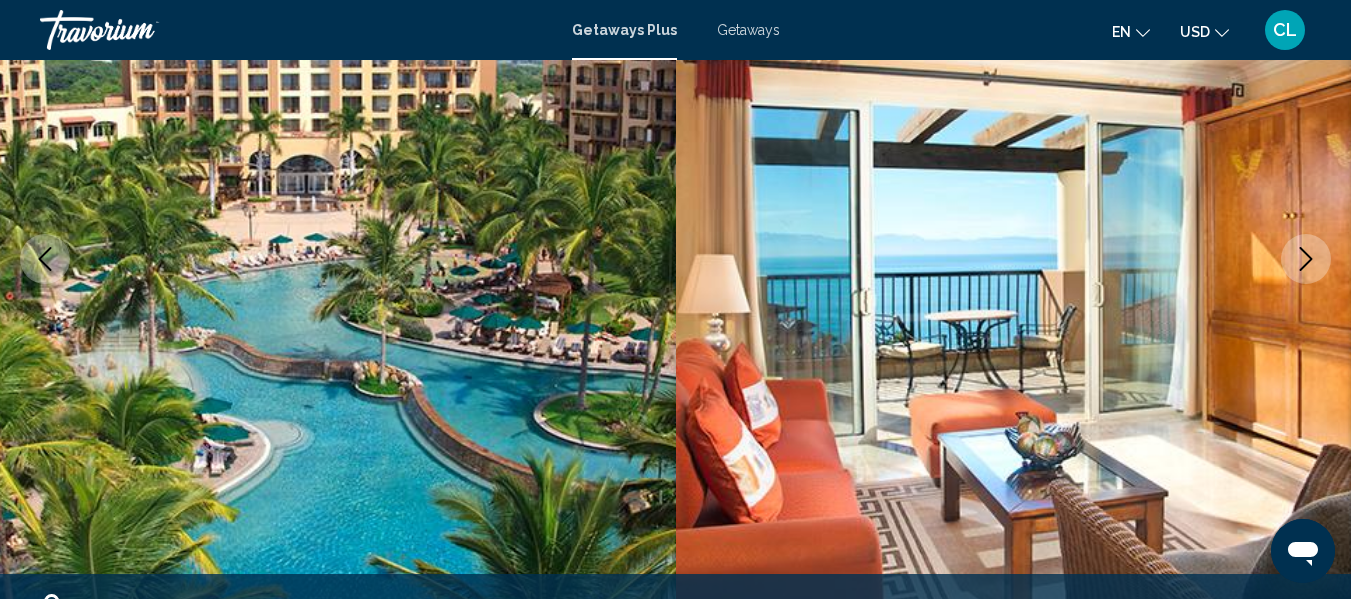 click at bounding box center (1306, 259) 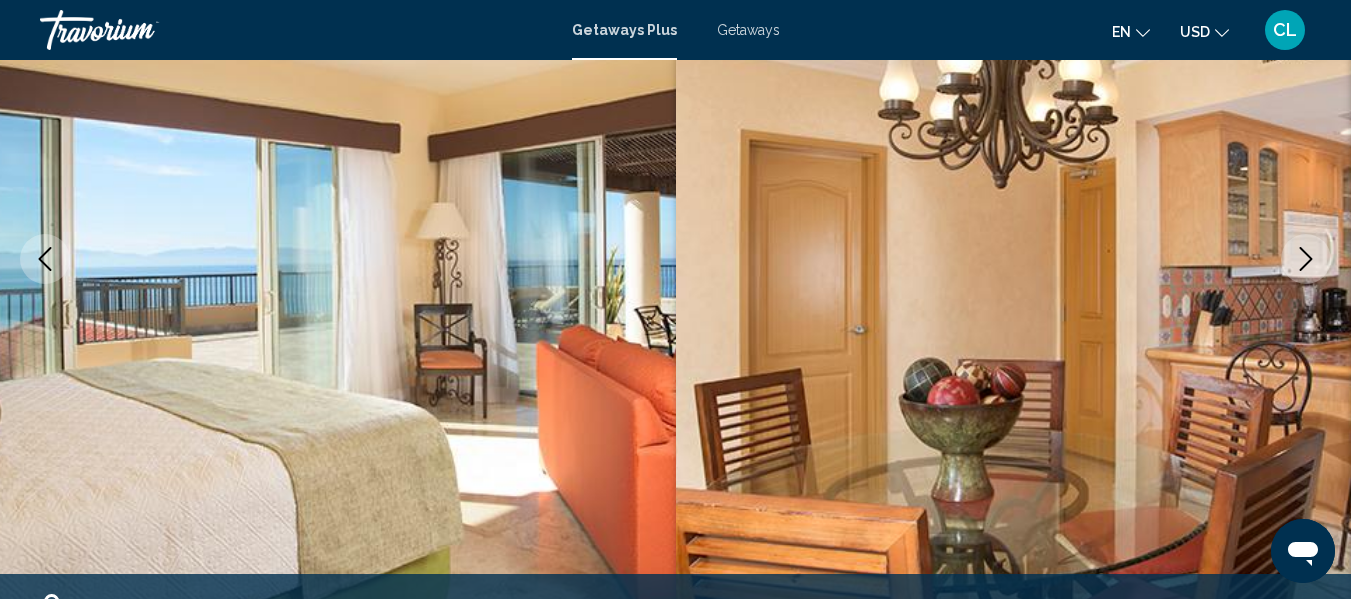 click at bounding box center (1306, 259) 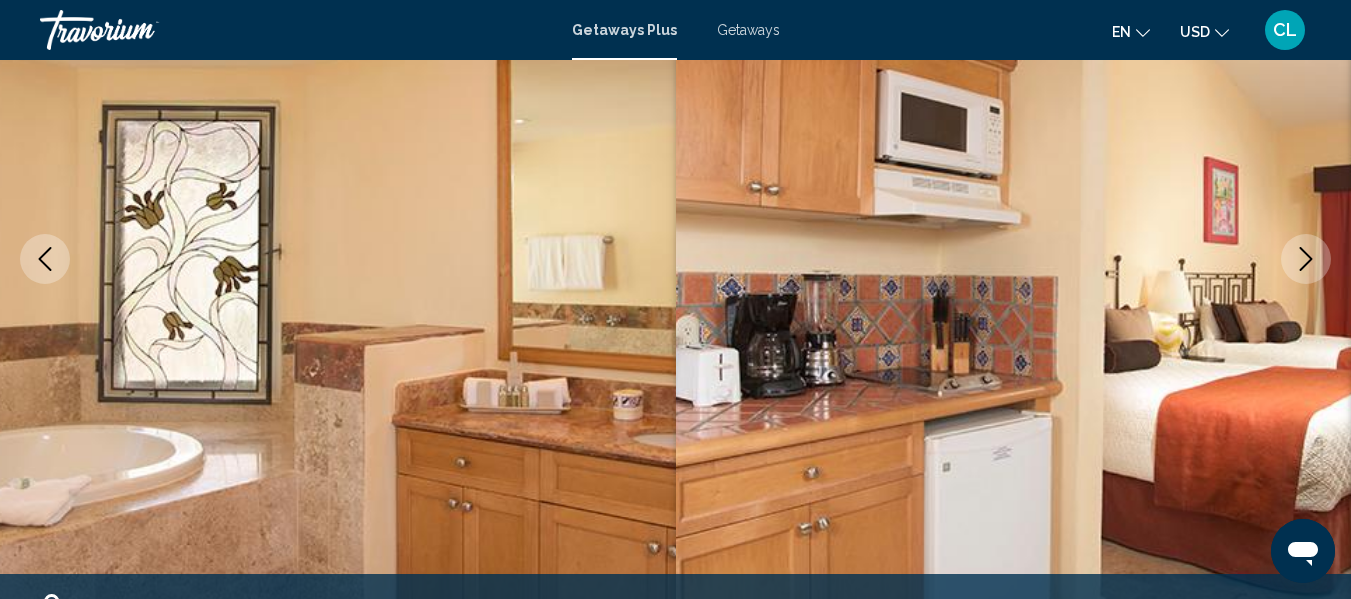 click at bounding box center [1306, 259] 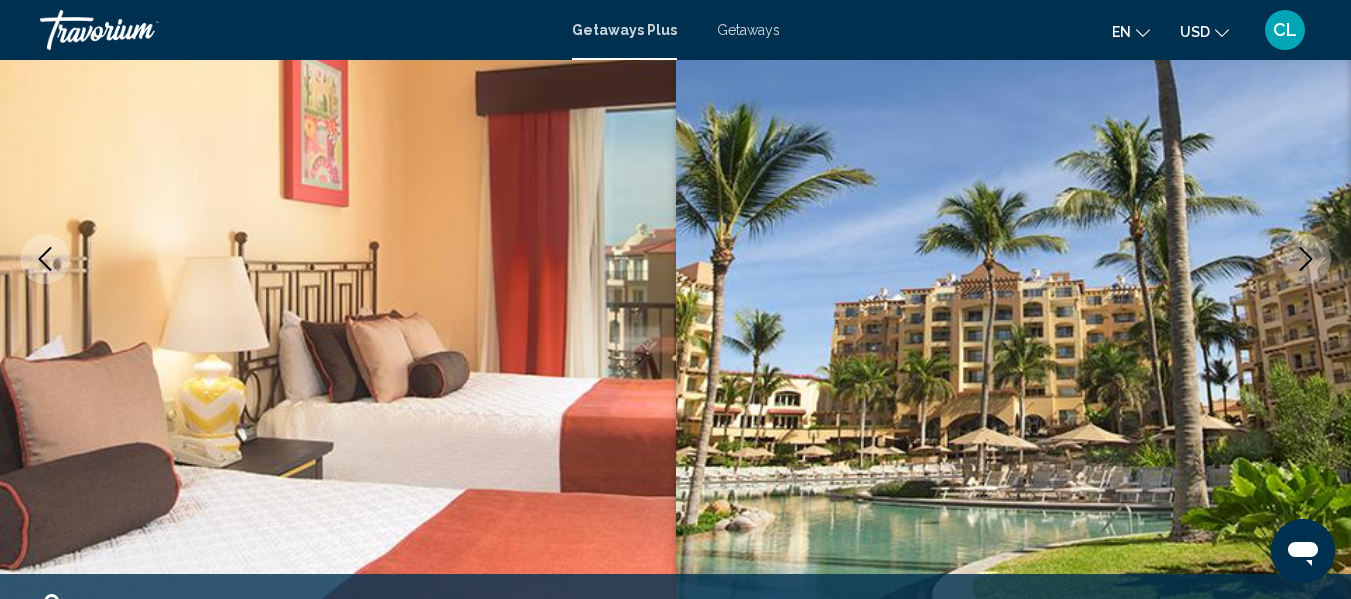 click at bounding box center [1306, 259] 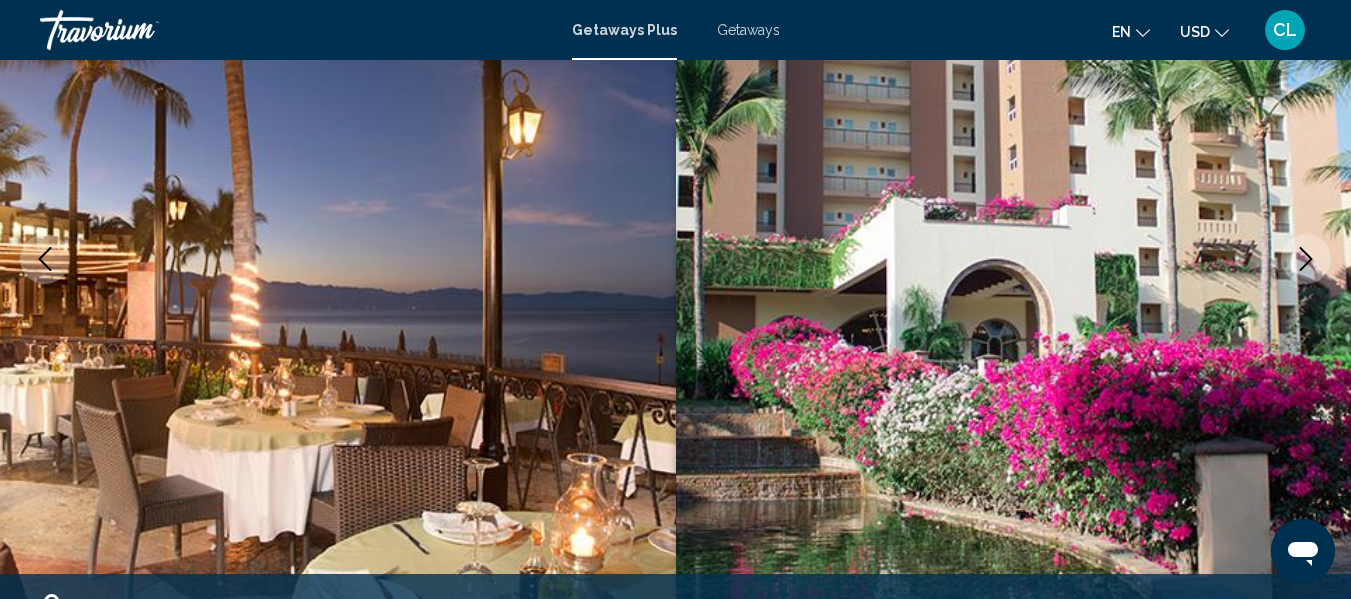 click at bounding box center [1306, 259] 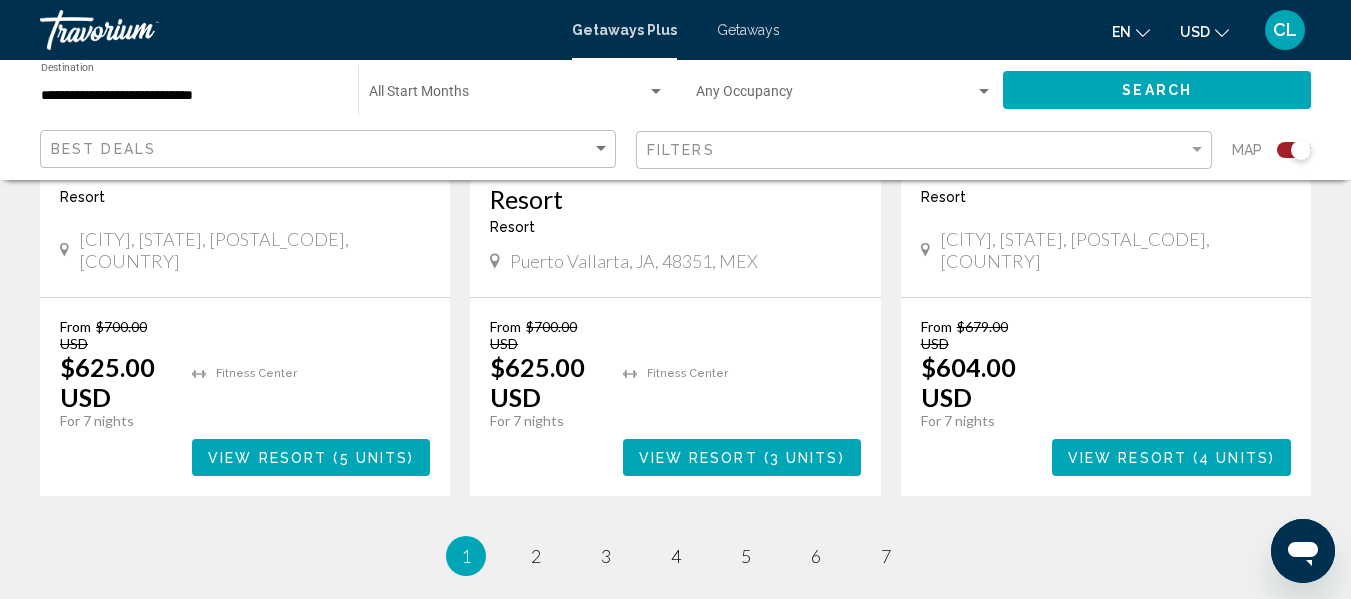 scroll, scrollTop: 3320, scrollLeft: 0, axis: vertical 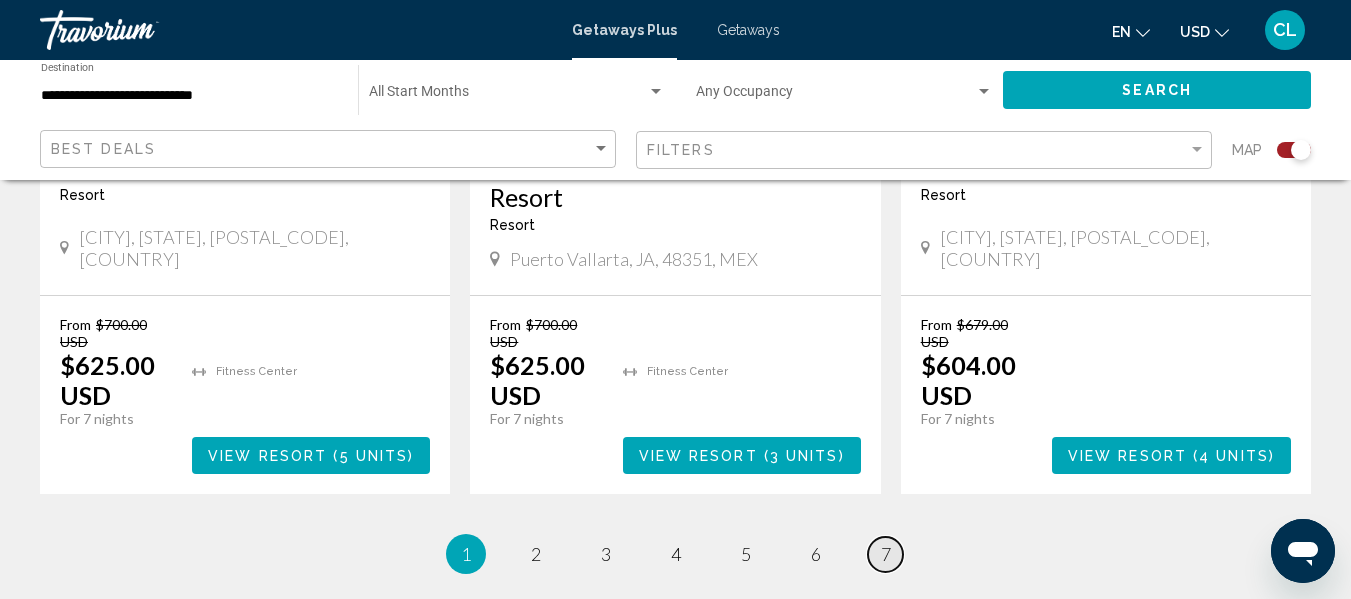 click on "7" at bounding box center (536, 554) 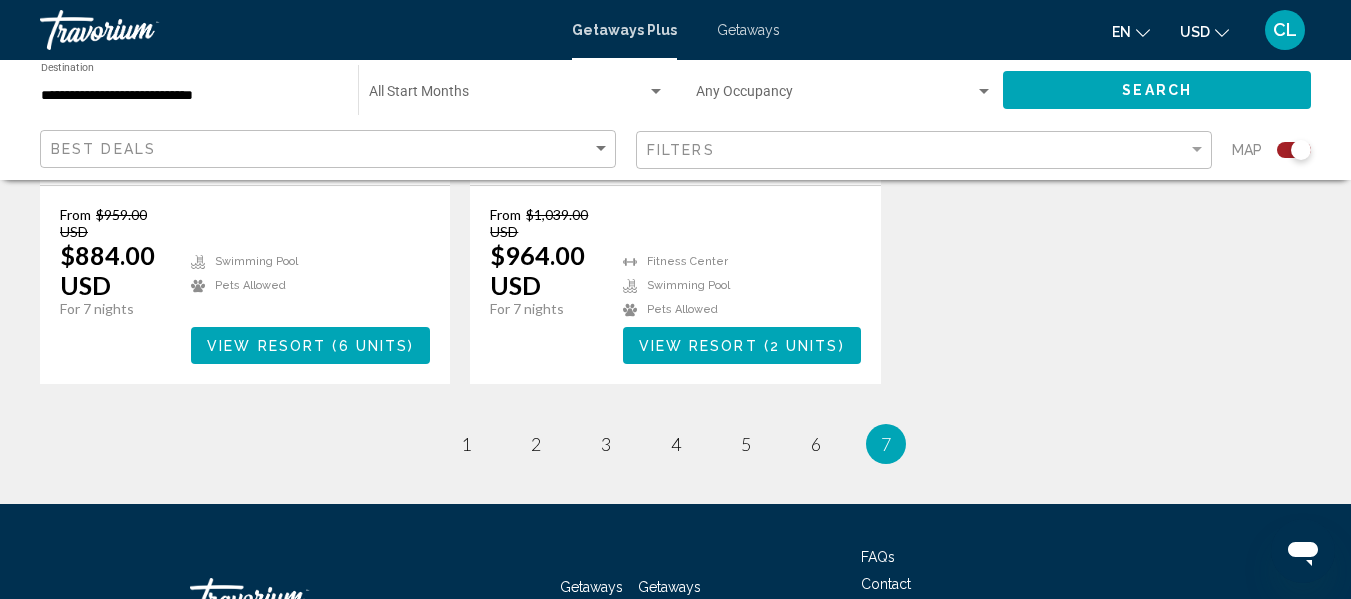 scroll, scrollTop: 1160, scrollLeft: 0, axis: vertical 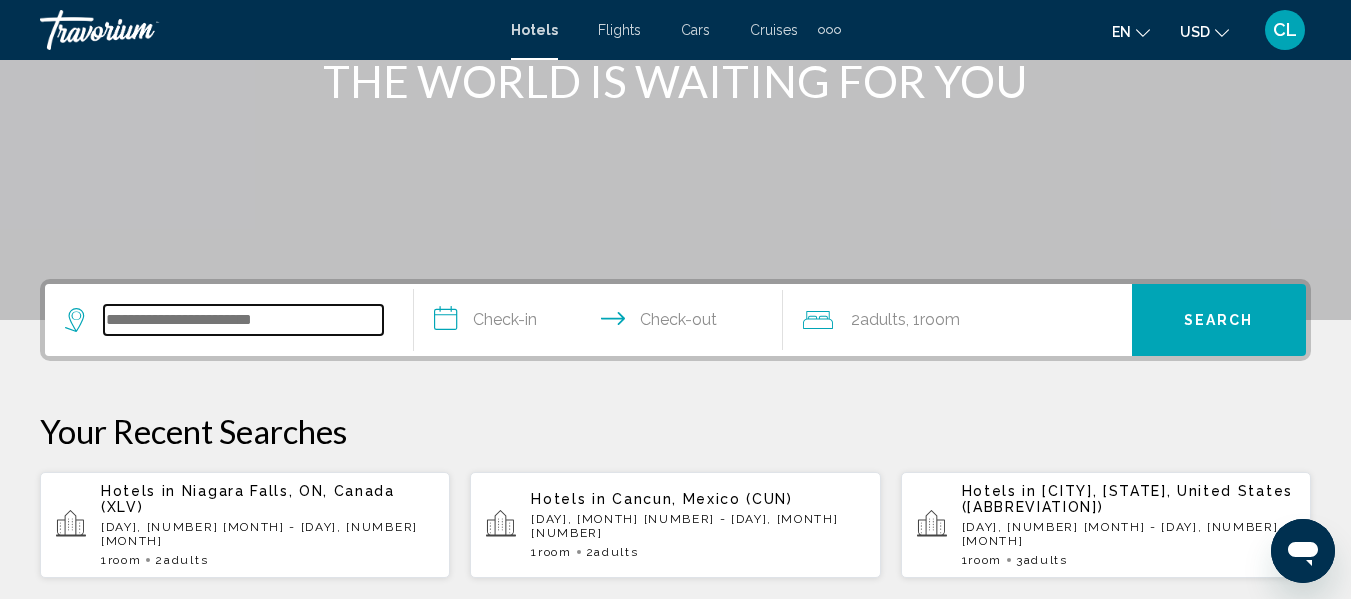 click at bounding box center (243, 320) 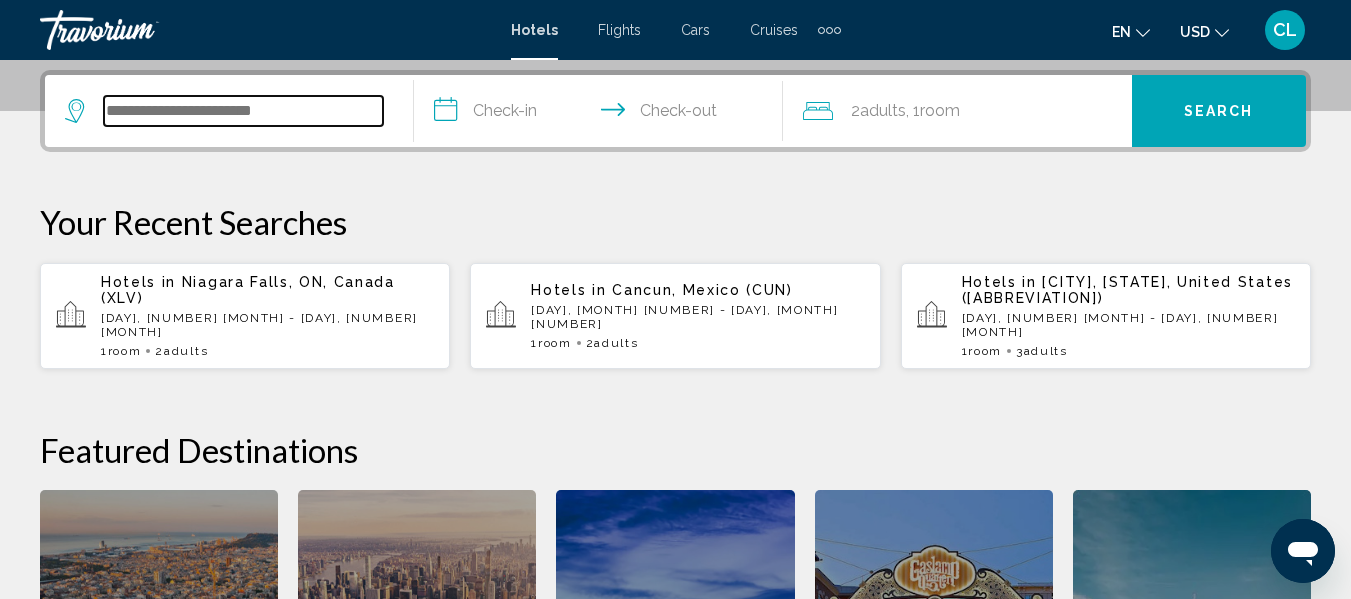 scroll, scrollTop: 494, scrollLeft: 0, axis: vertical 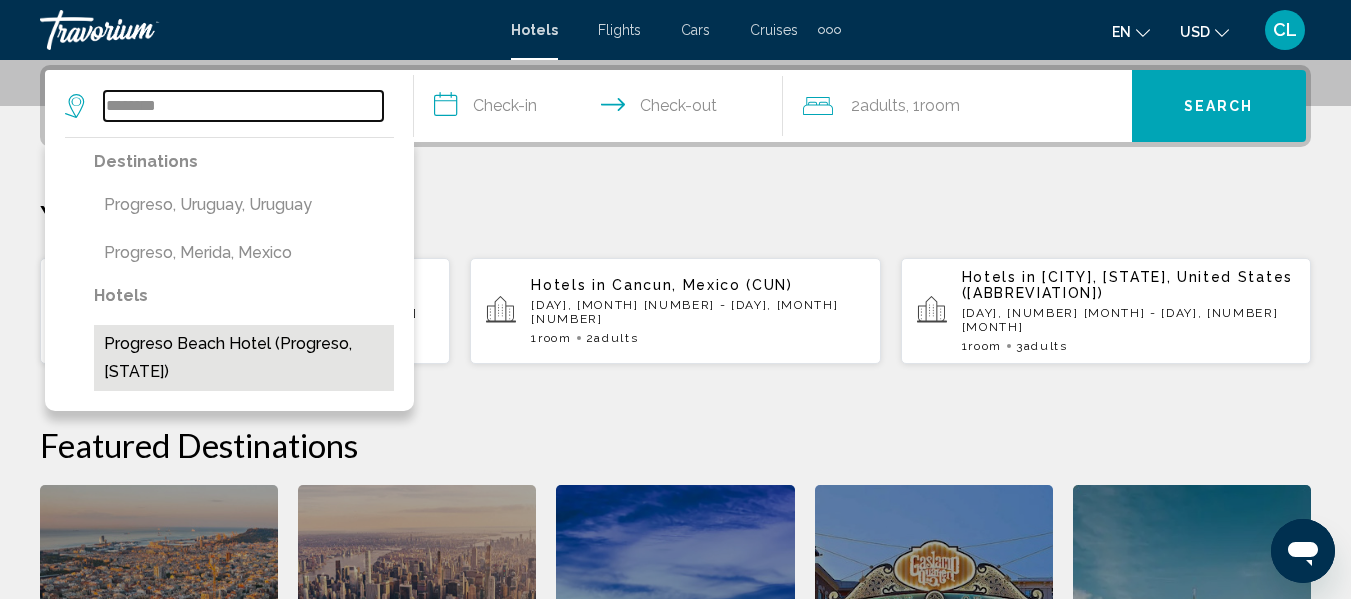 type on "********" 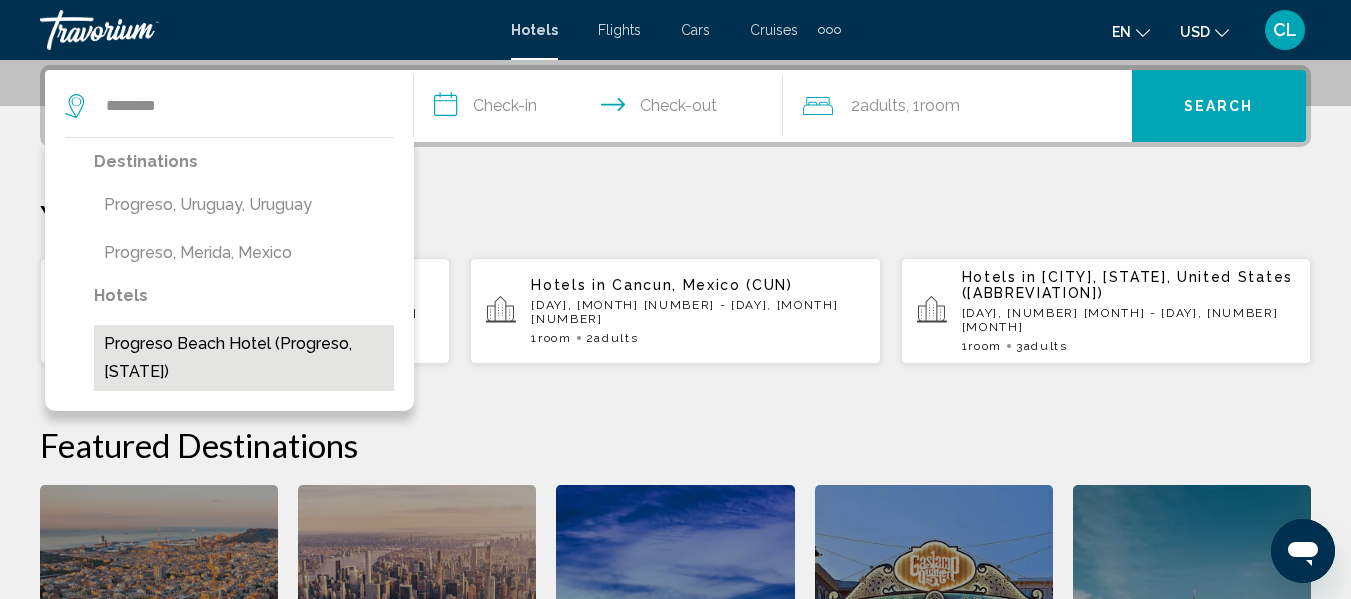 click on "Progreso Beach Hotel (Progreso, [STATE])" at bounding box center [244, 205] 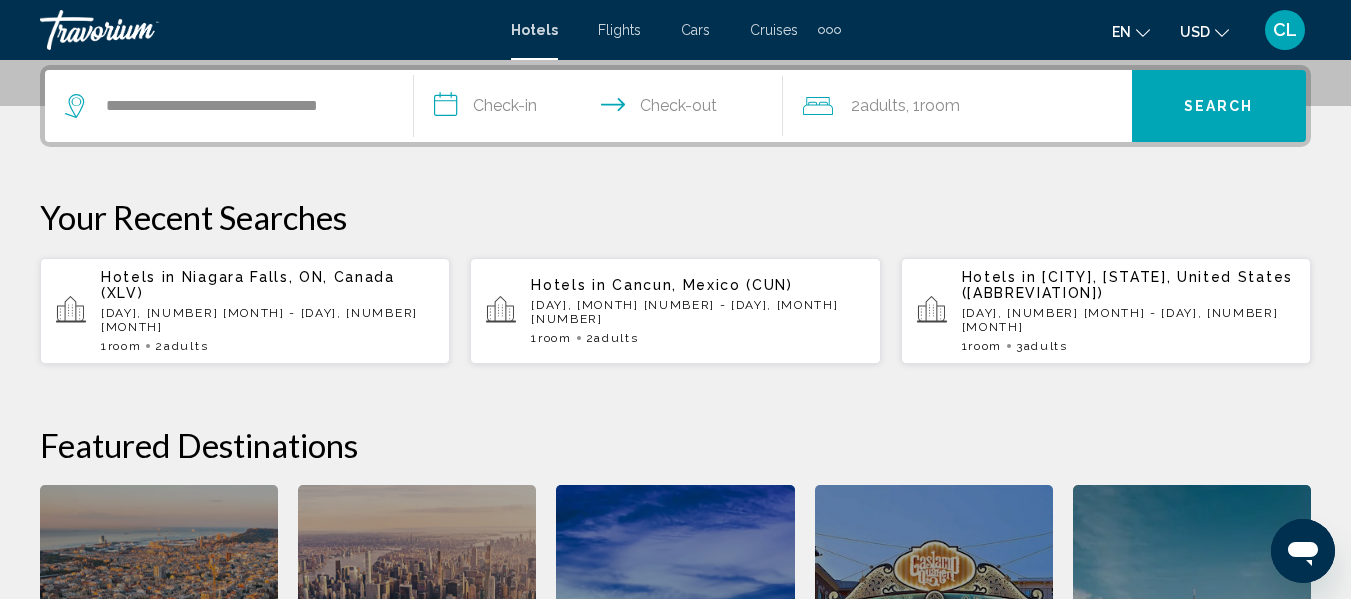click on "**********" at bounding box center [602, 109] 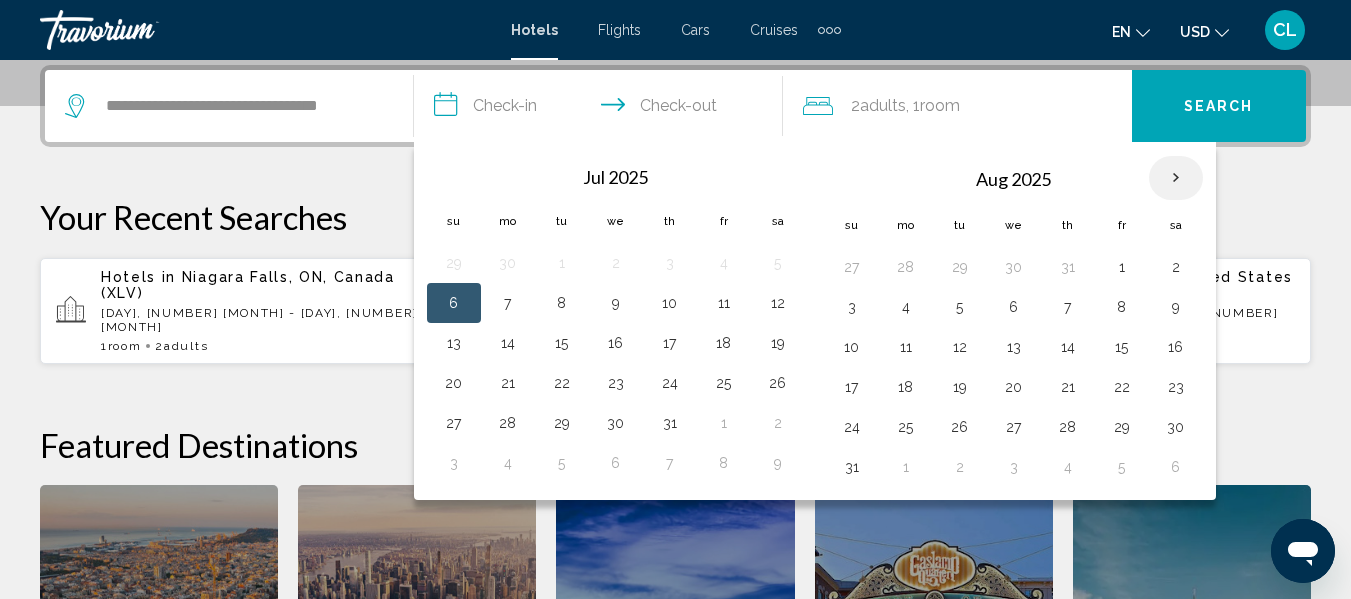 click at bounding box center [1176, 178] 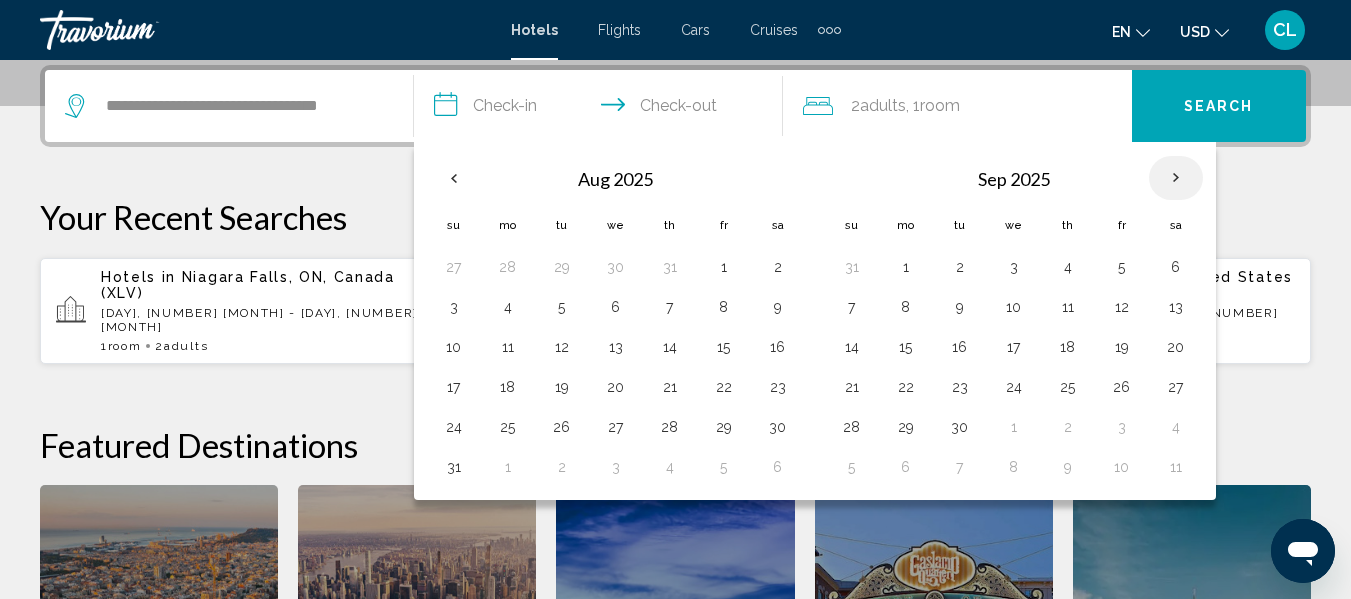 click at bounding box center [1176, 178] 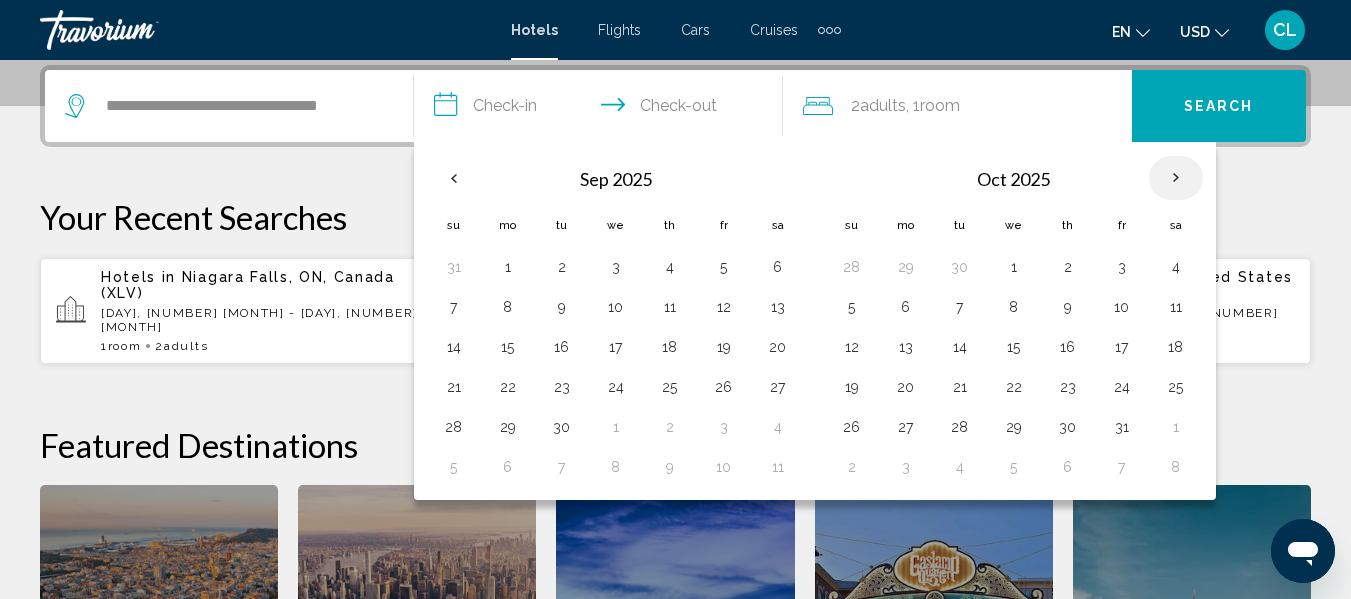 click at bounding box center [1176, 178] 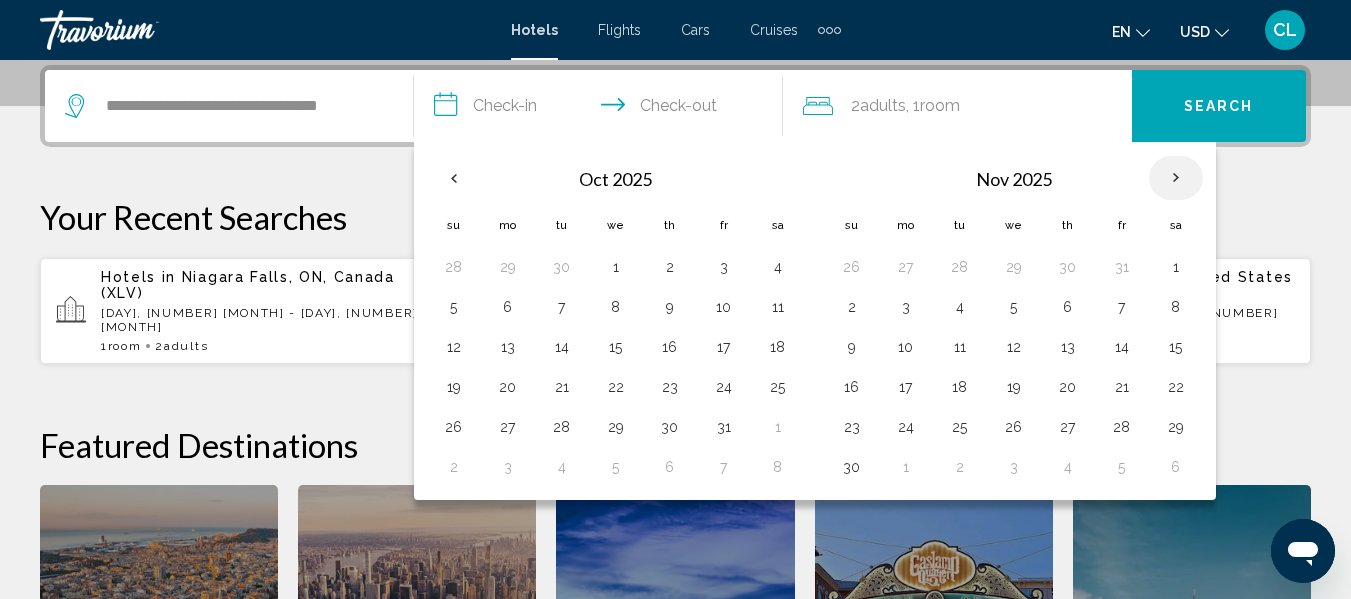 click at bounding box center (1176, 178) 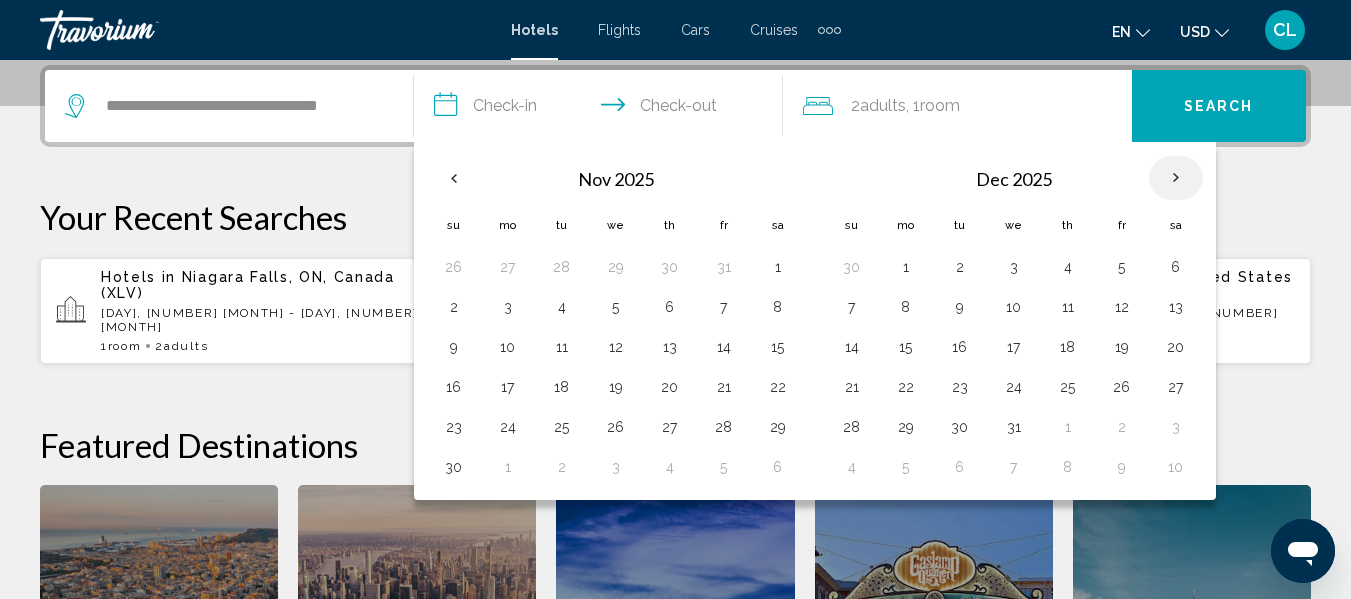 click at bounding box center [1176, 178] 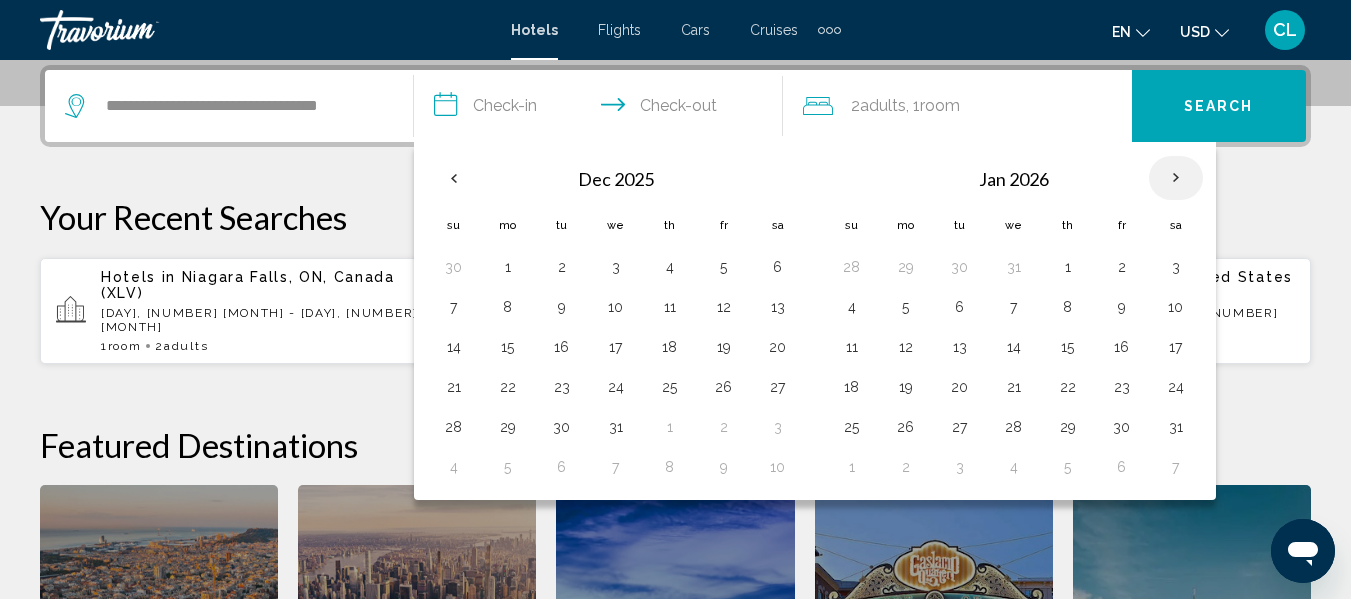 click at bounding box center [1176, 178] 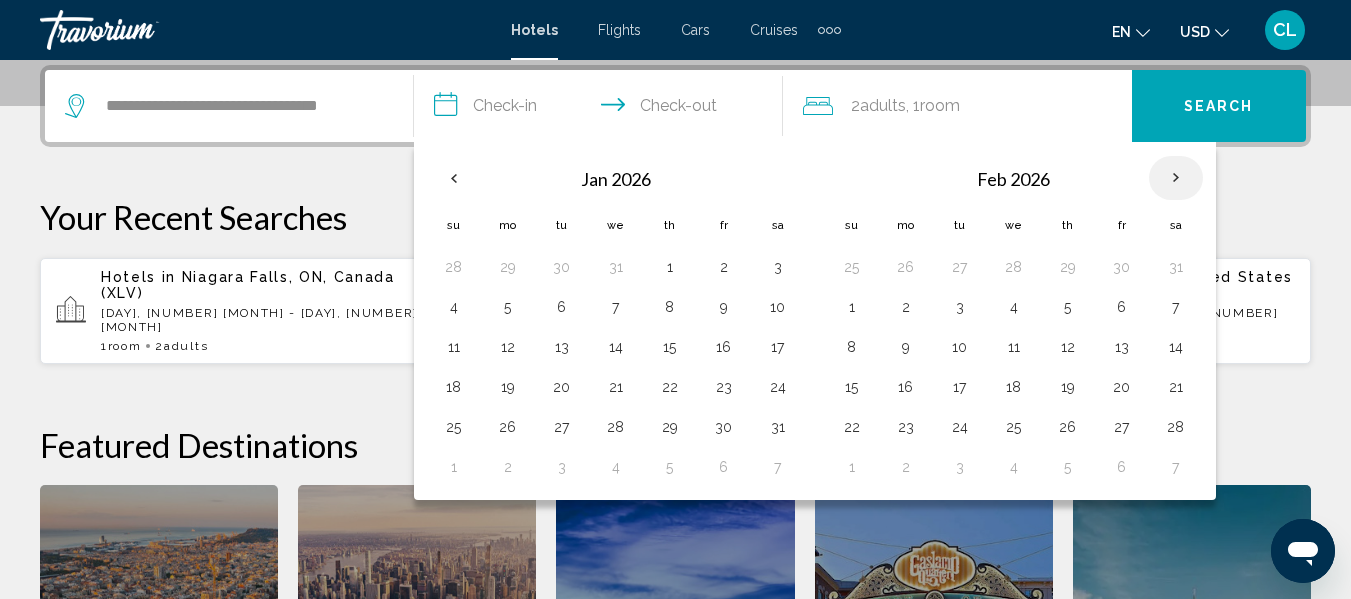 click at bounding box center (1176, 178) 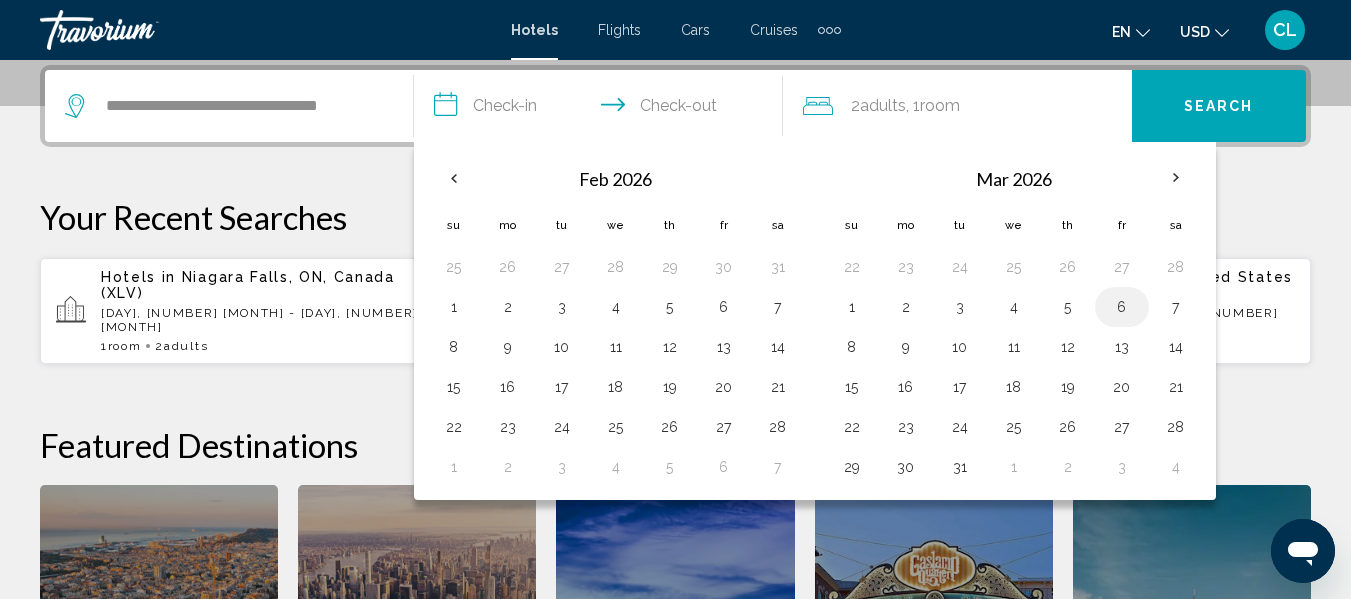 click on "6" at bounding box center [1122, 307] 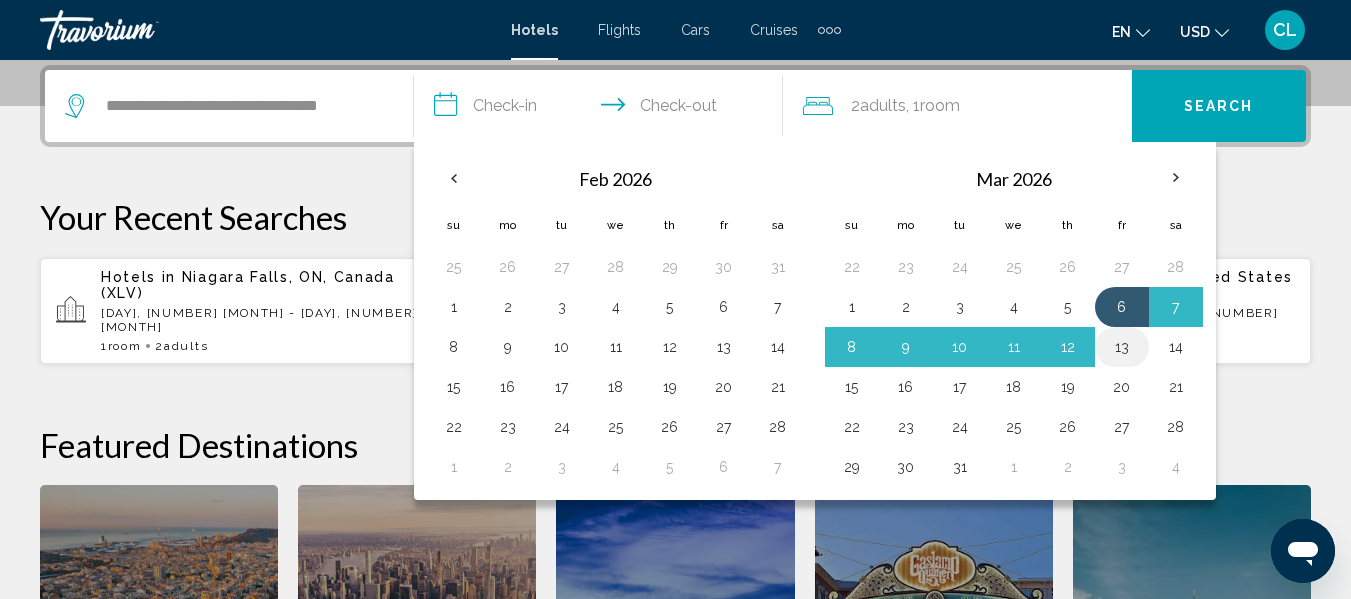 click on "13" at bounding box center (1122, 347) 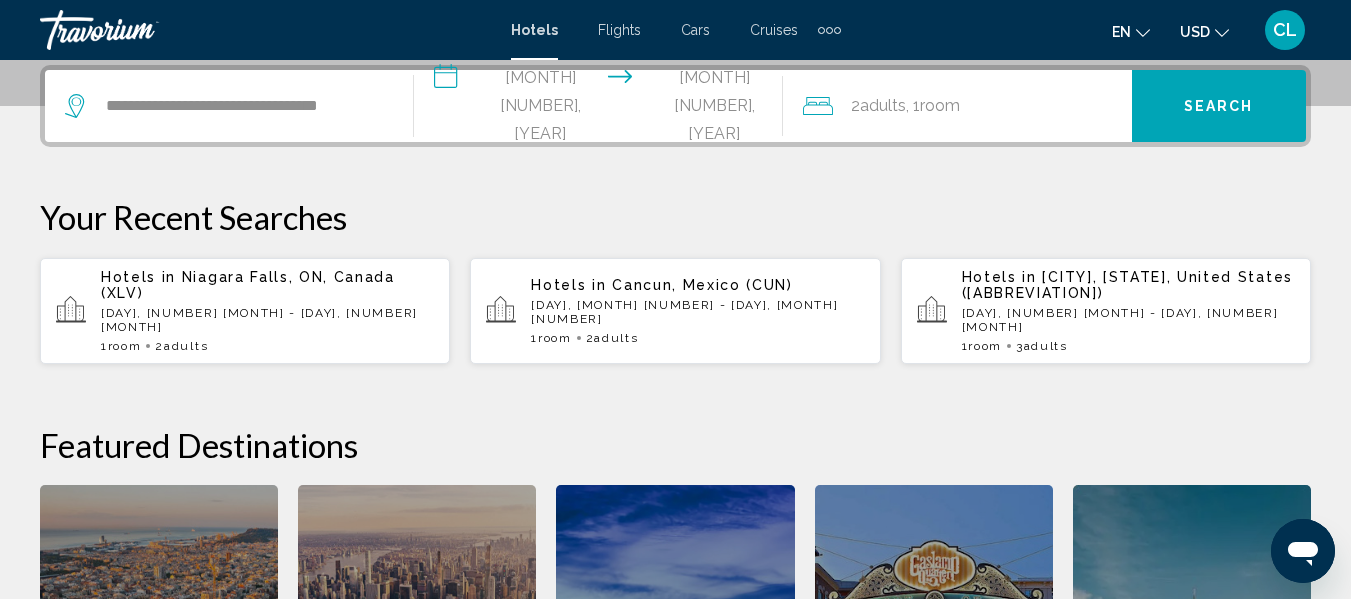 click on "Search" at bounding box center (1219, 107) 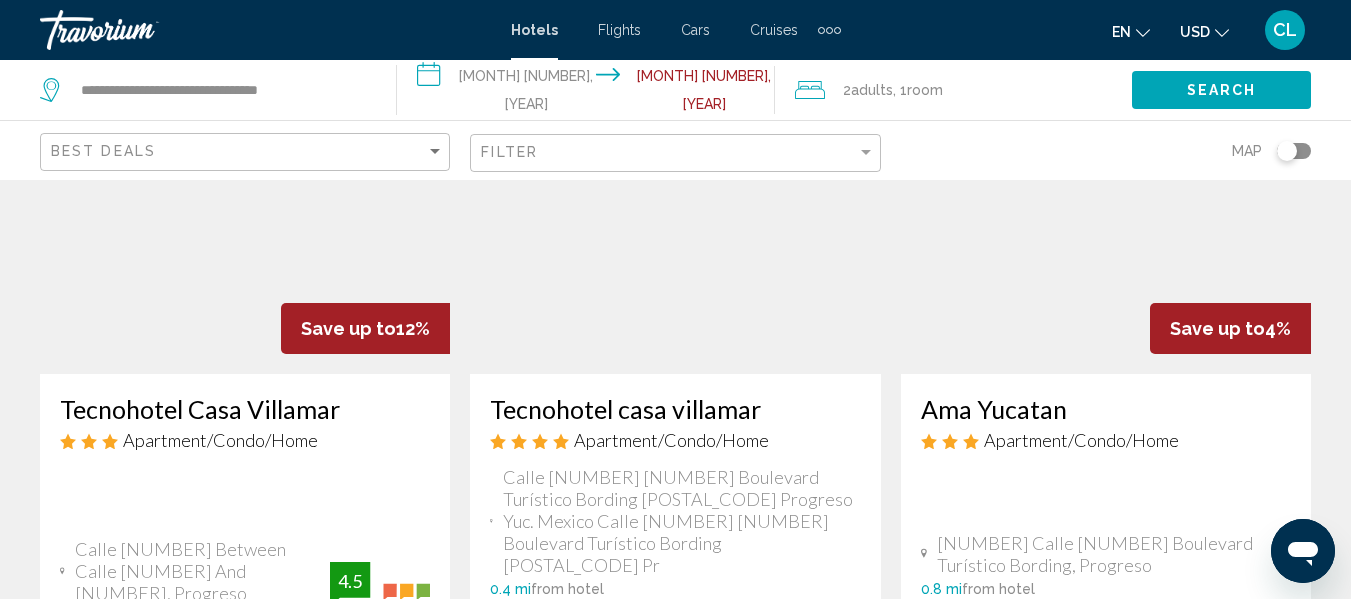 scroll, scrollTop: 200, scrollLeft: 0, axis: vertical 